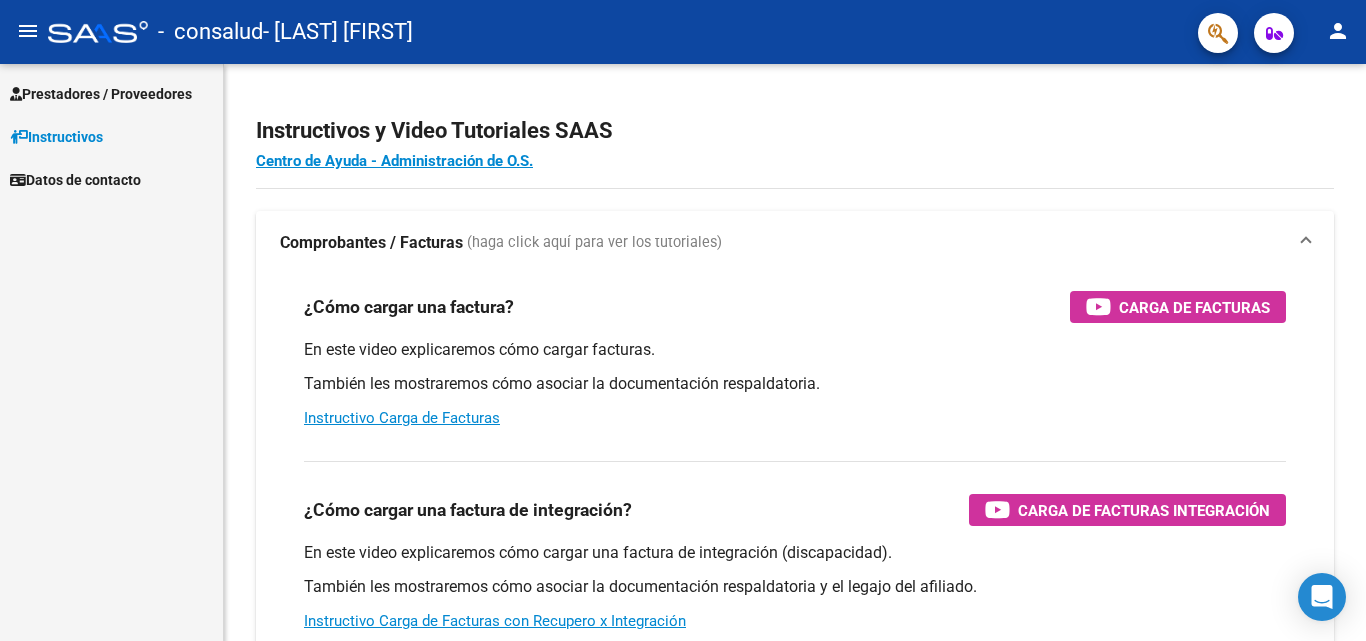 scroll, scrollTop: 0, scrollLeft: 0, axis: both 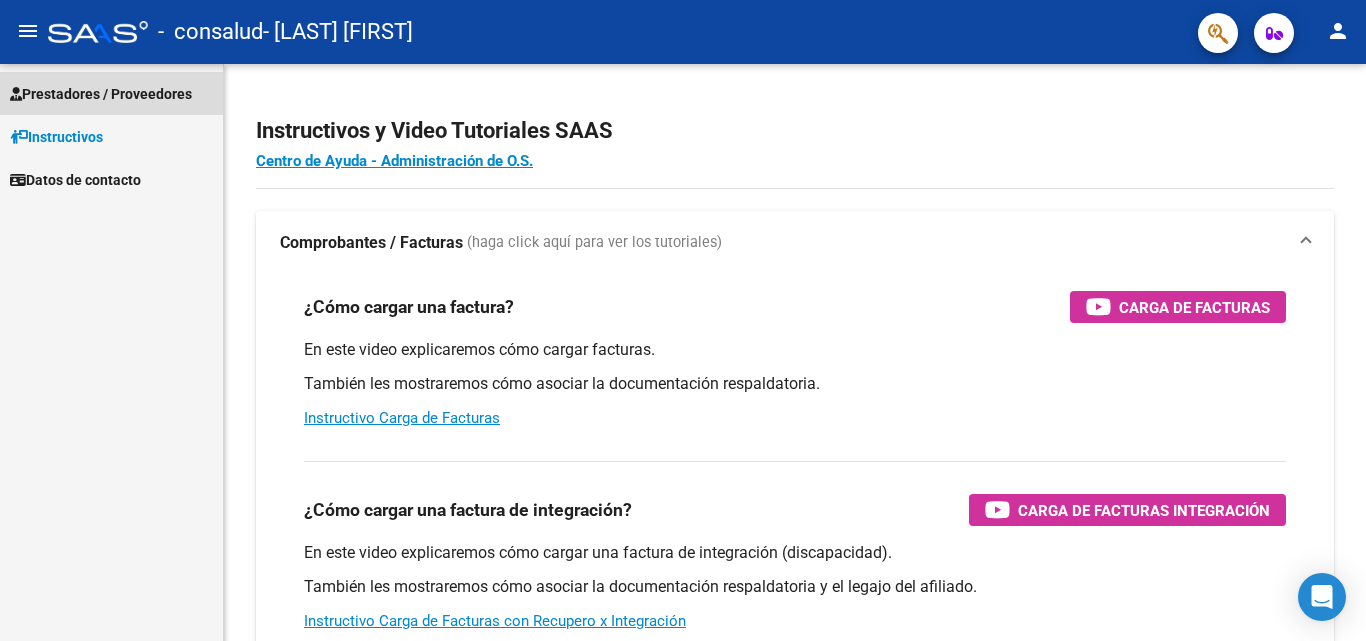 click on "Prestadores / Proveedores" at bounding box center (101, 94) 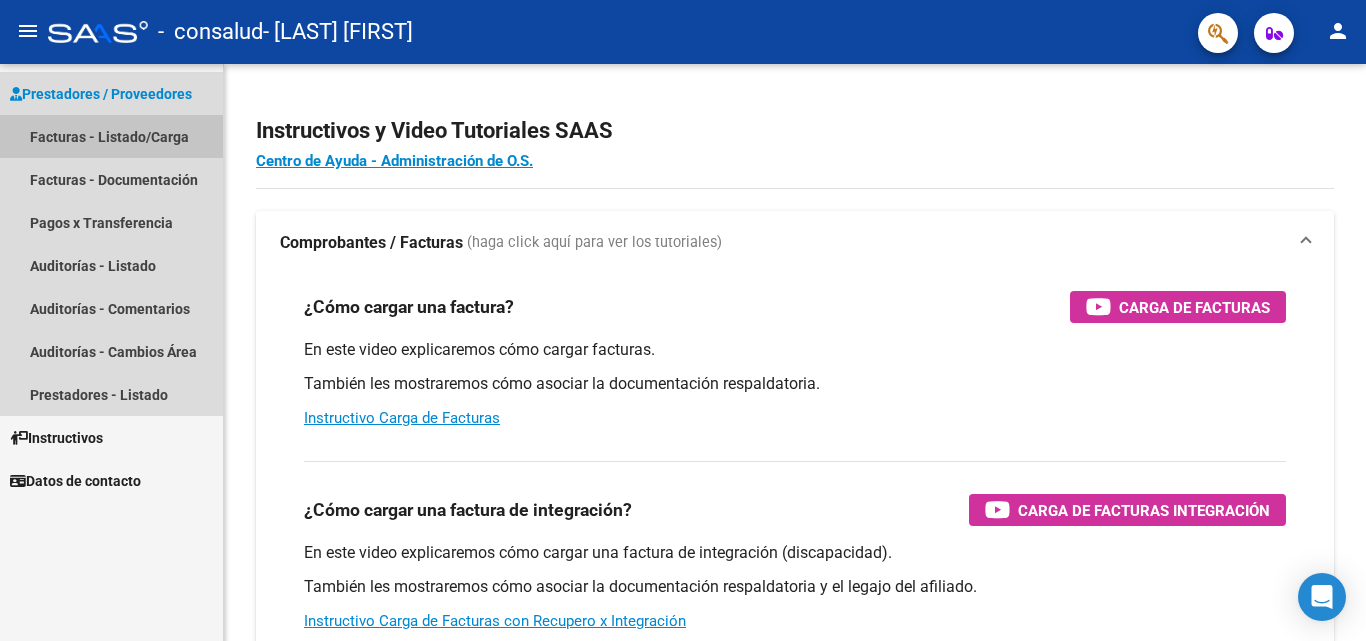 click on "Facturas - Listado/Carga" at bounding box center [111, 136] 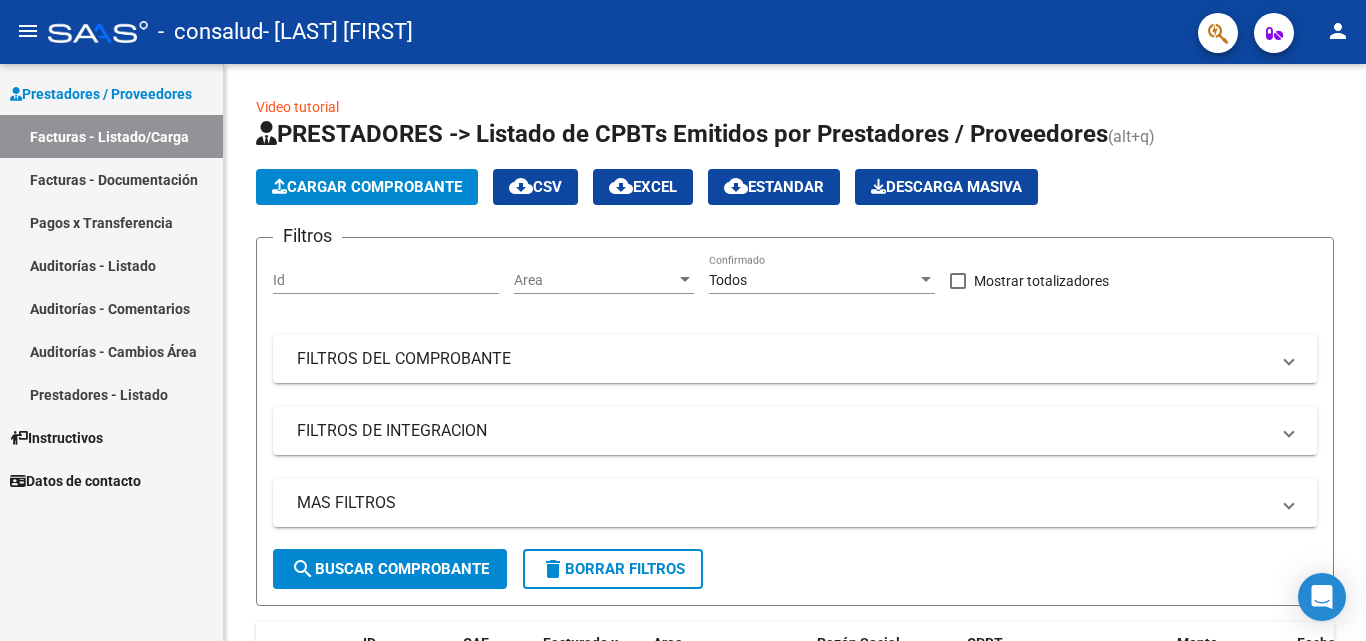 click on "Facturas - Documentación" at bounding box center [111, 179] 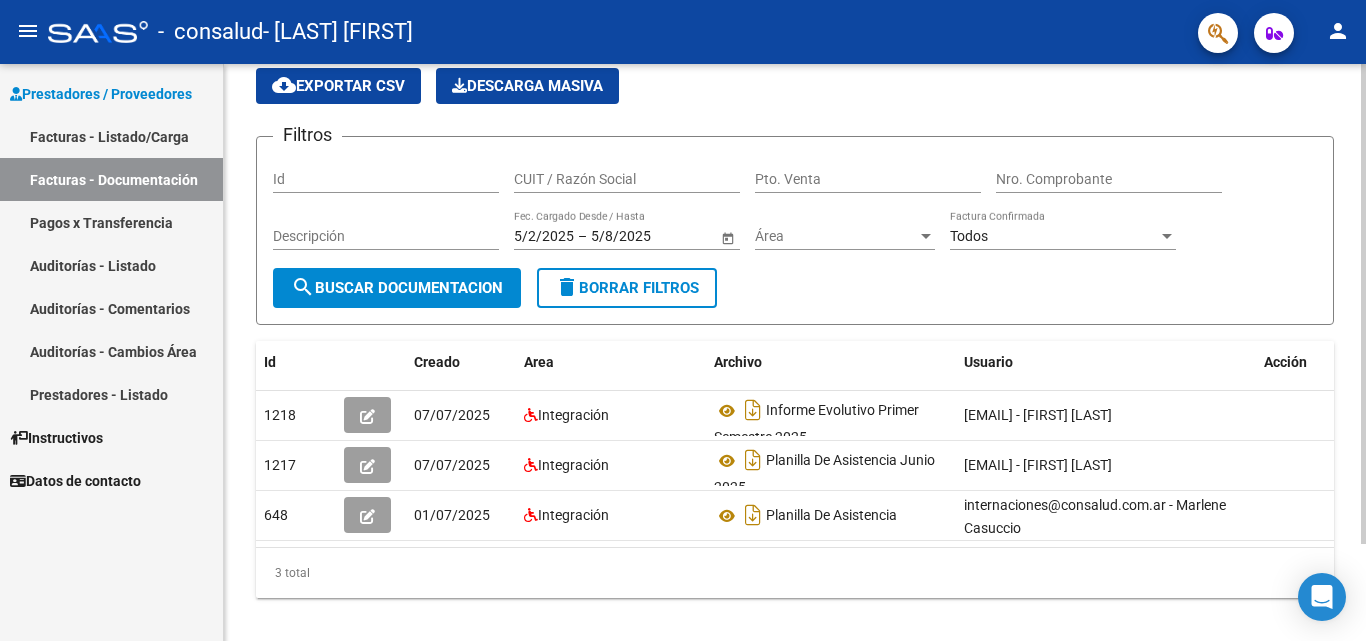 scroll, scrollTop: 116, scrollLeft: 0, axis: vertical 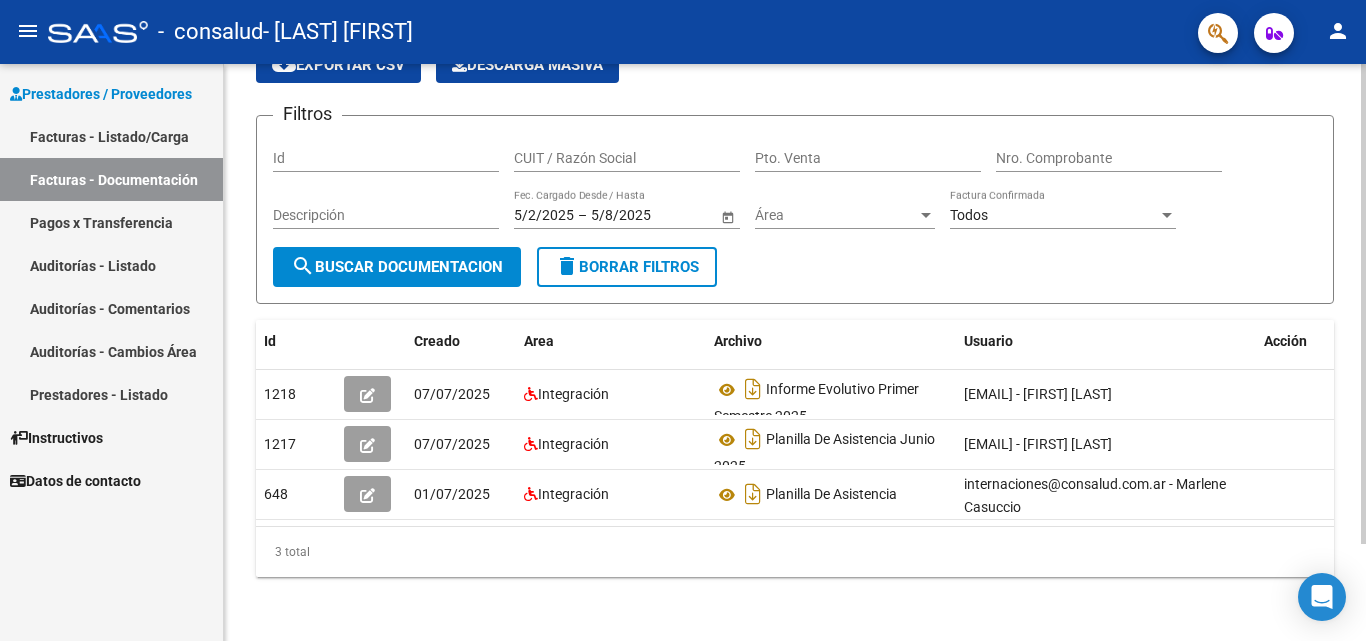click on "PRESTADORES -> Comprobantes - Documentación Respaldatoria cloud_download  Exportar CSV   Descarga Masiva
Filtros Id CUIT / Razón Social Pto. Venta Nro. Comprobante Descripción 5/2/2025 5/2/2025 – 5/8/2025 5/8/2025 Fec. Cargado Desde / Hasta Área Área Todos Factura Confirmada search  Buscar Documentacion  delete  Borrar Filtros  Id Creado Area Archivo Usuario Acción 1218
07/07/2025 Integración Informe Evolutivo Primer Semestre 2025   [EMAIL] -   [FIRST] [LAST]  1217
07/07/2025 Integración Planilla De Asistencia Junio 2025  [EMAIL] -   [FIRST] [LAST]  648
01/07/2025 Integración Planilla De Asistencia  [EMAIL] - [LAST]   3 total   1" 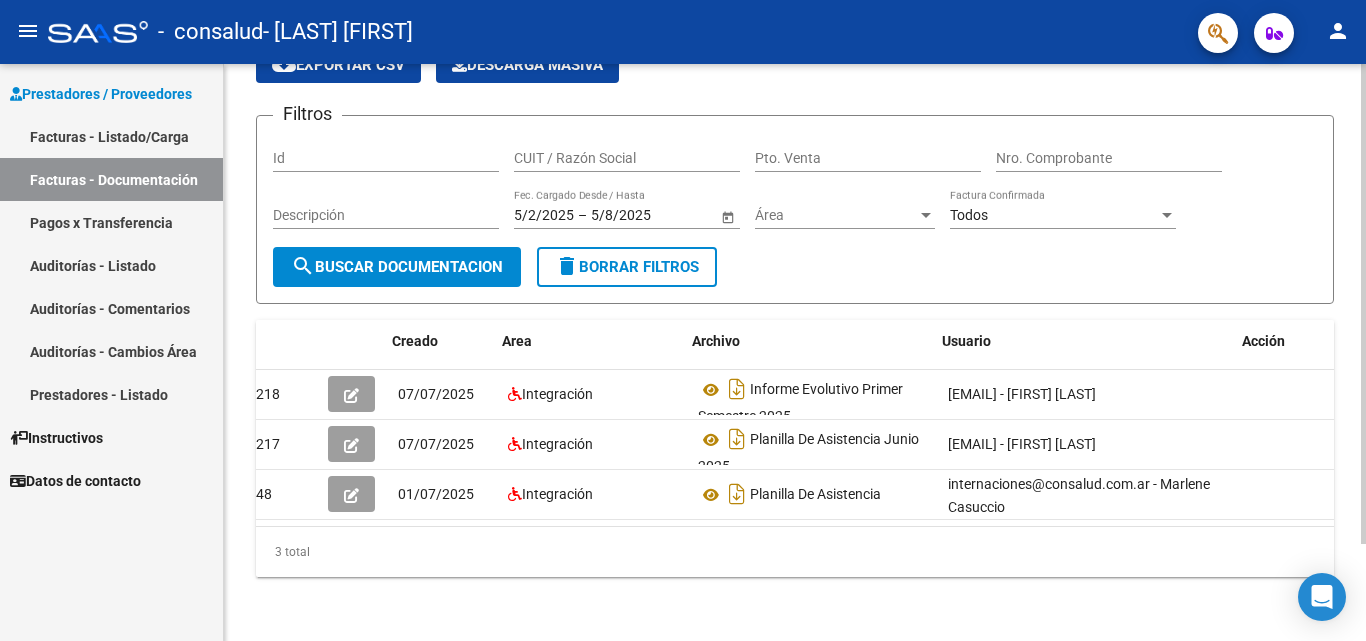 scroll, scrollTop: 0, scrollLeft: 22, axis: horizontal 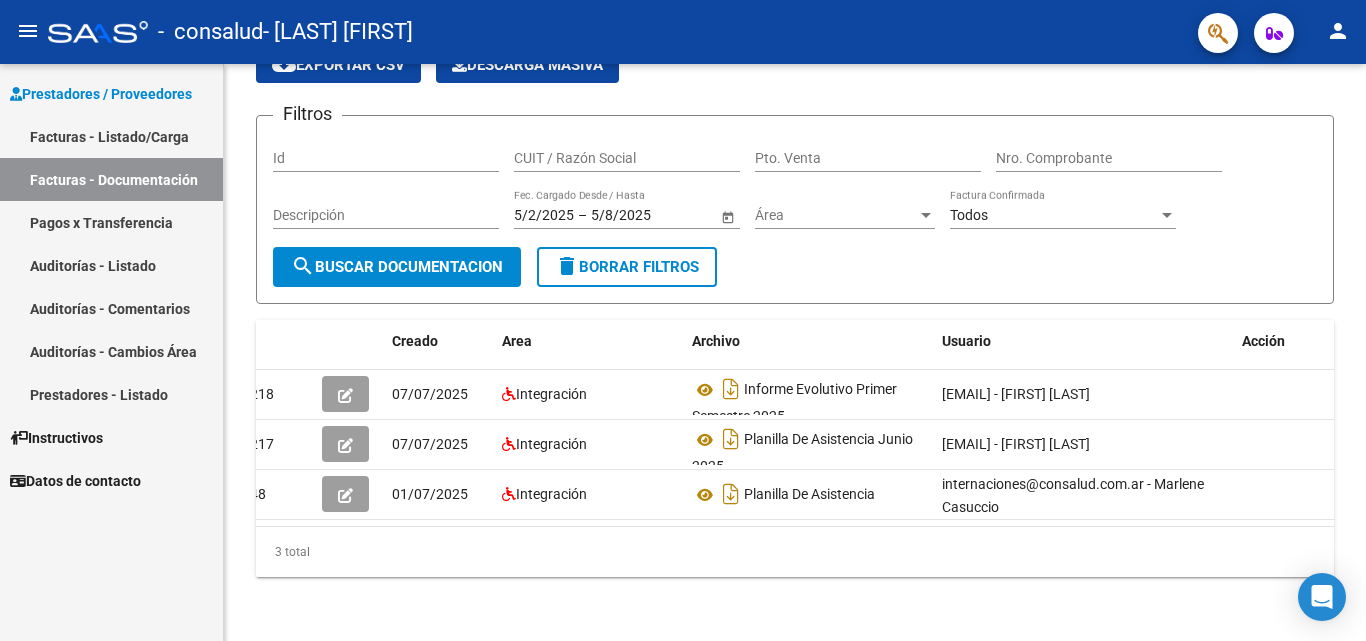 click on "Auditorías - Comentarios" at bounding box center (111, 308) 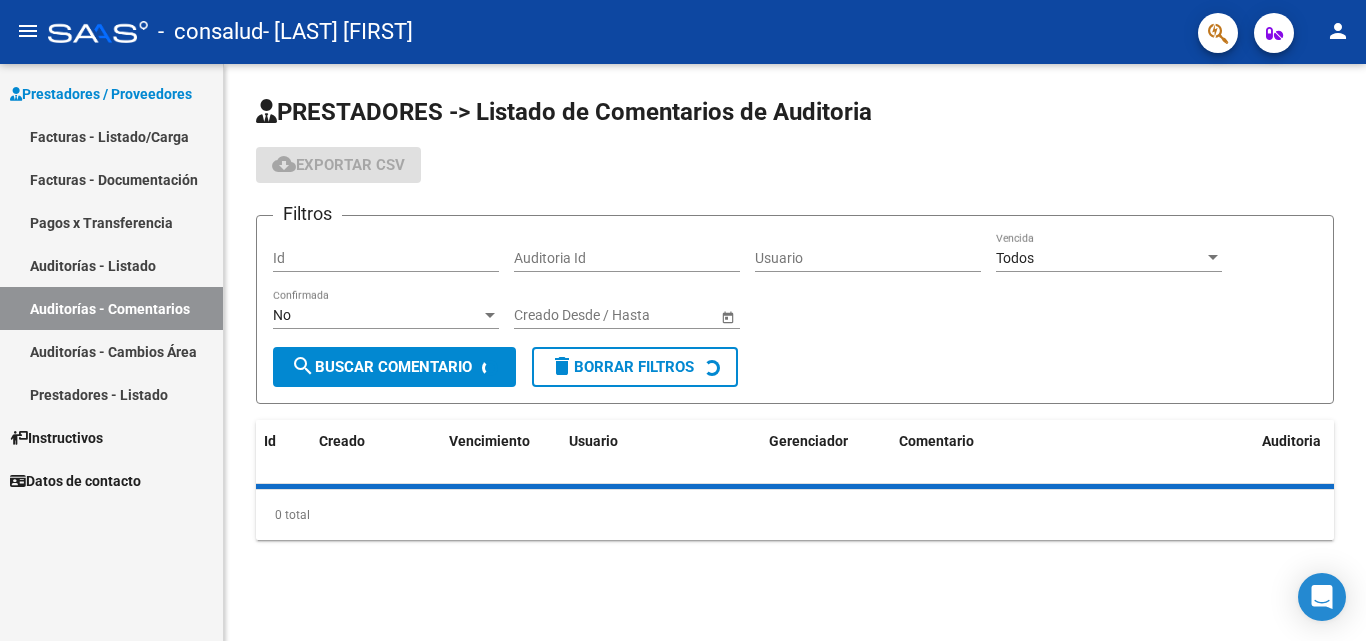 scroll, scrollTop: 0, scrollLeft: 0, axis: both 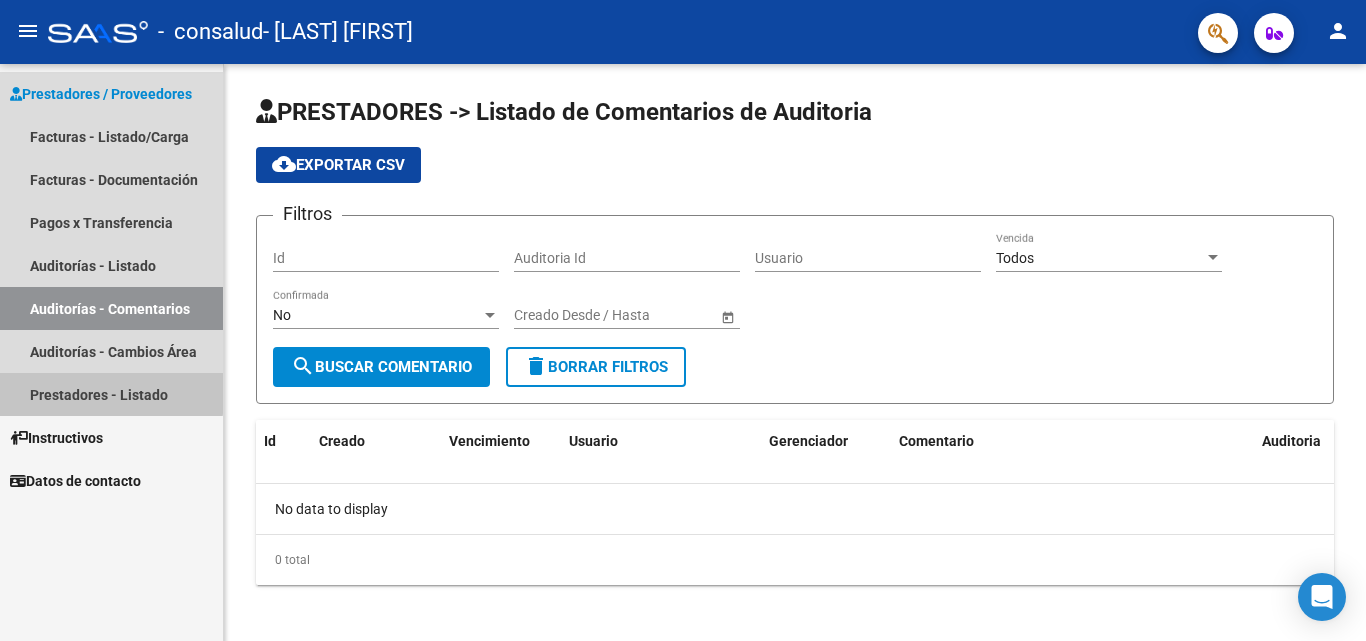 click on "Prestadores - Listado" at bounding box center (111, 394) 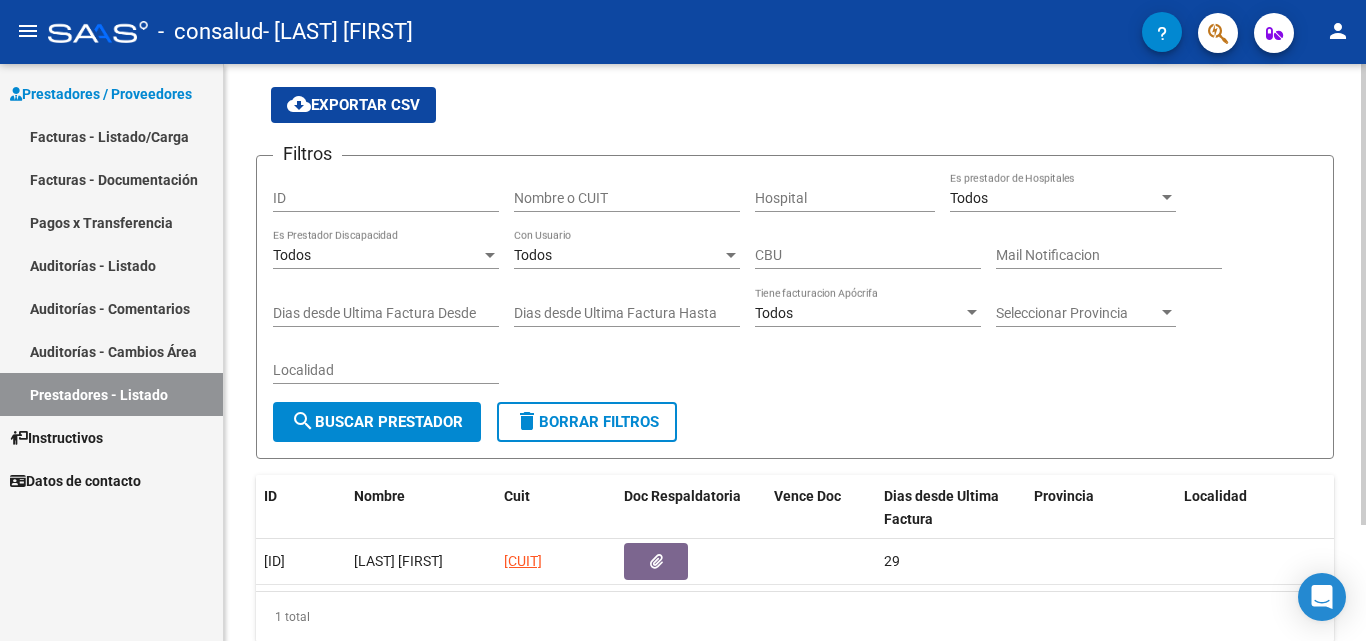 scroll, scrollTop: 56, scrollLeft: 0, axis: vertical 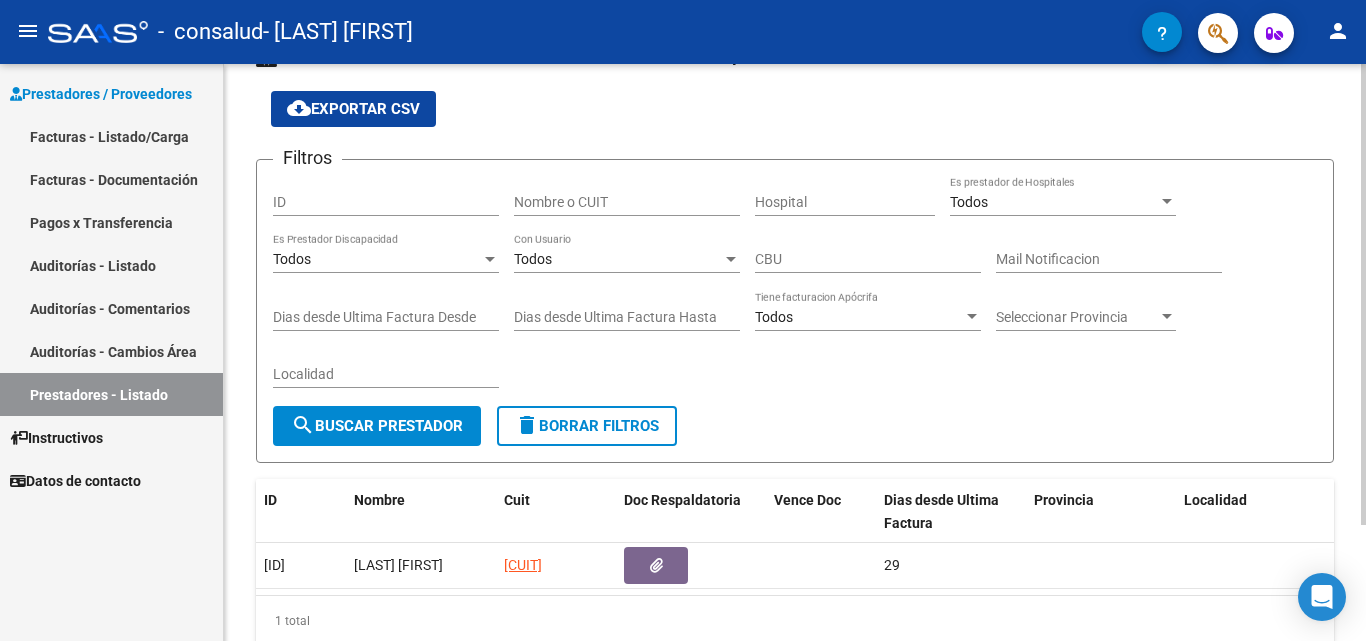 click on "PRESTADORES -> Listado de Prestadores / Proveedores cloud_download  Exportar CSV  Filtros ID Nombre o CUIT Hospital Todos Es prestador de Hospitales Todos Es Prestador Discapacidad Todos Con Usuario CBU Mail Notificacion Dias desde Ultima Factura Desde Dias desde Ultima Factura Hasta Todos Tiene facturacion Apócrifa Seleccionar Provincia Seleccionar Provincia Localidad search  Buscar Prestador  delete  Borrar Filtros  ID Nombre Cuit Doc Respaldatoria Vence Doc Dias desde Ultima Factura Provincia Localidad Creado 199023  [LAST] [FIRST]  [CUIT] 29 04/06/2025  1 total   1" 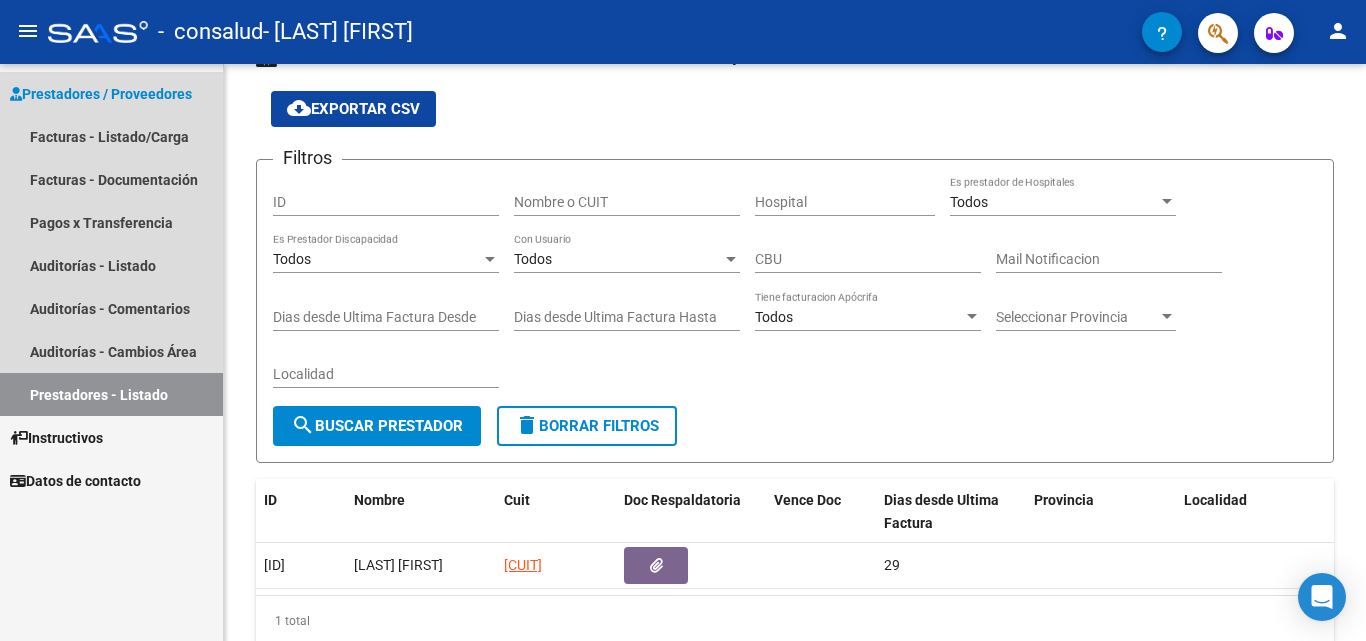 click on "Prestadores / Proveedores" at bounding box center (101, 94) 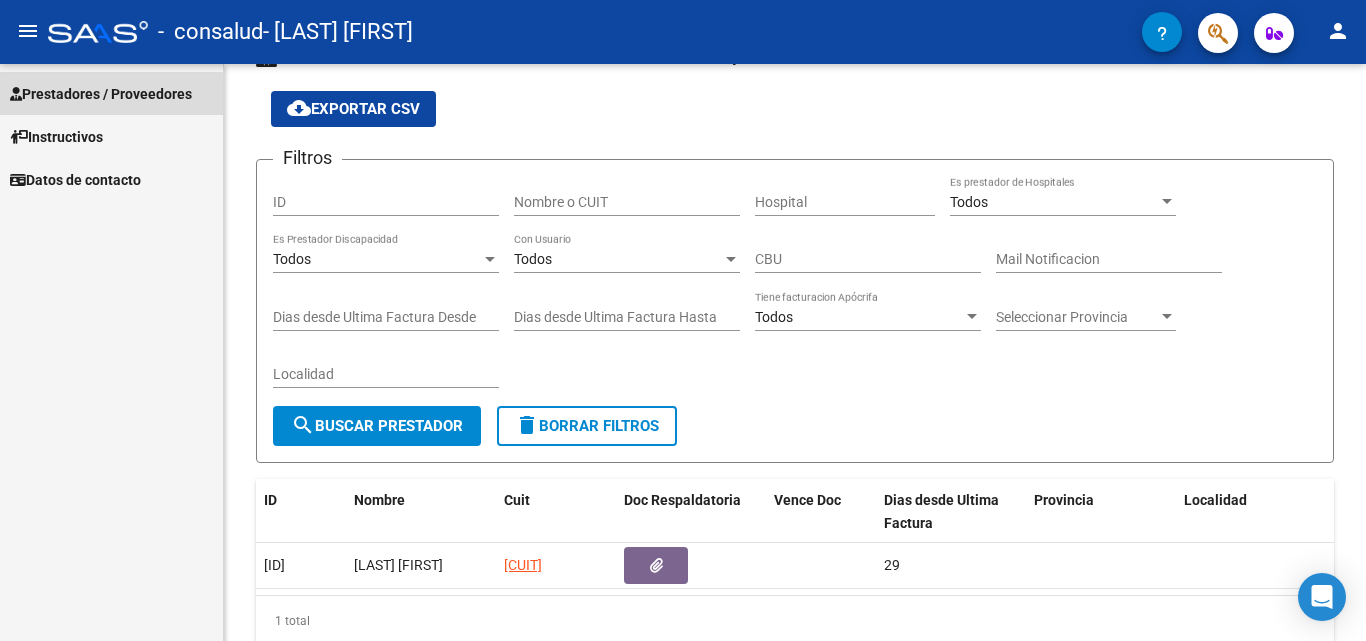 click on "Prestadores / Proveedores" at bounding box center [101, 94] 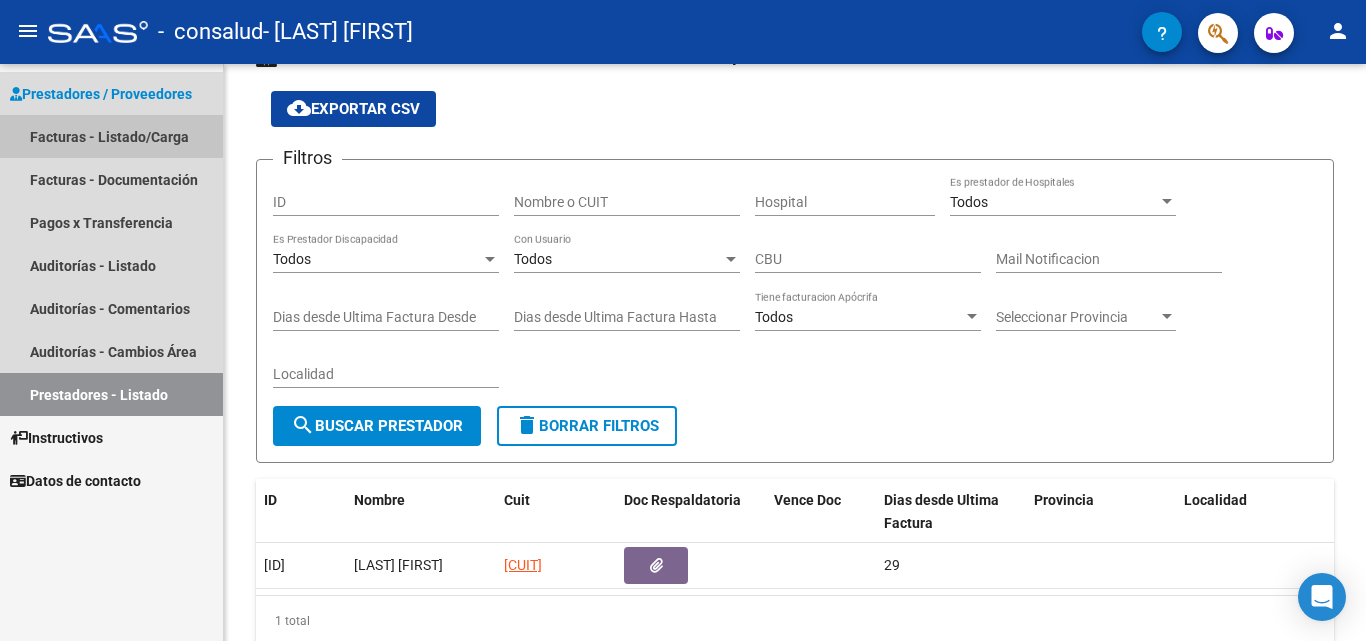 click on "Facturas - Listado/Carga" at bounding box center (111, 136) 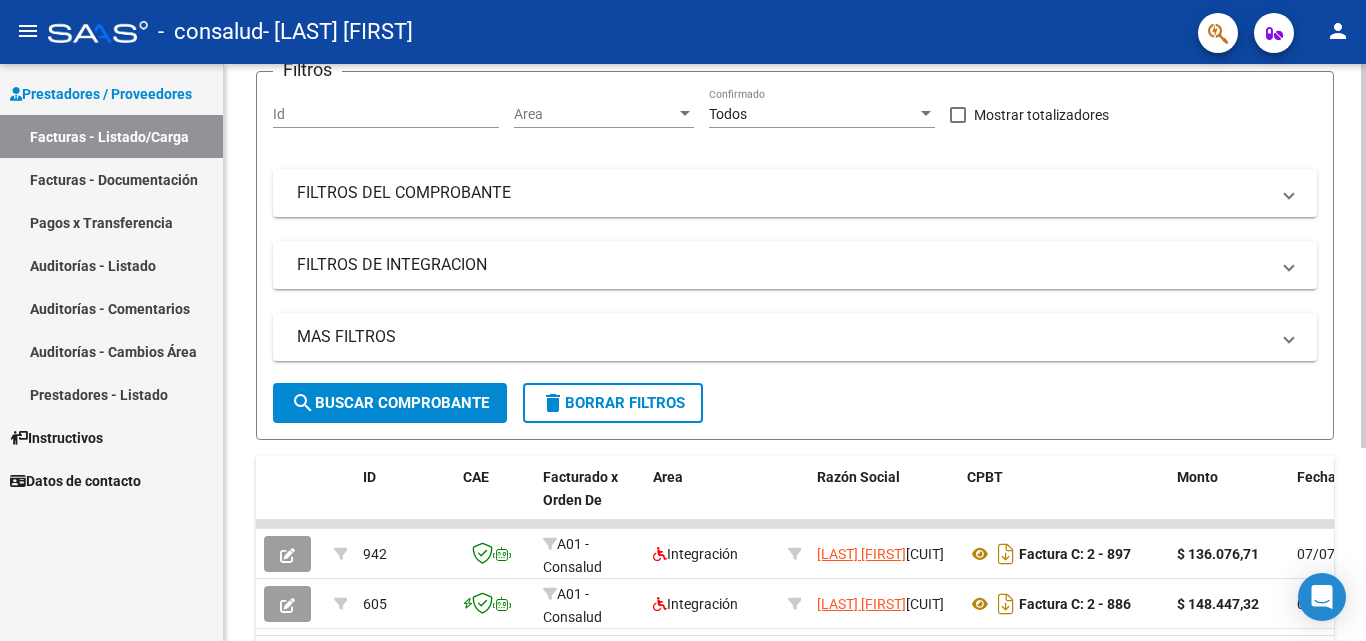 scroll, scrollTop: 184, scrollLeft: 0, axis: vertical 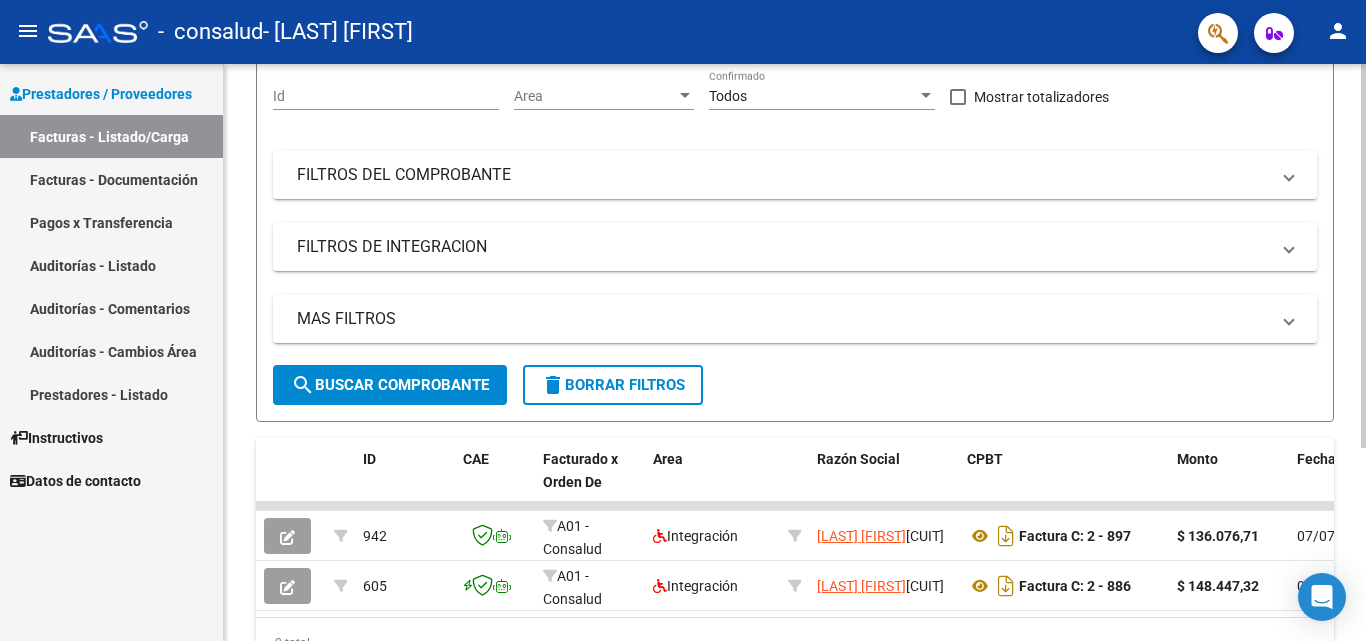 click 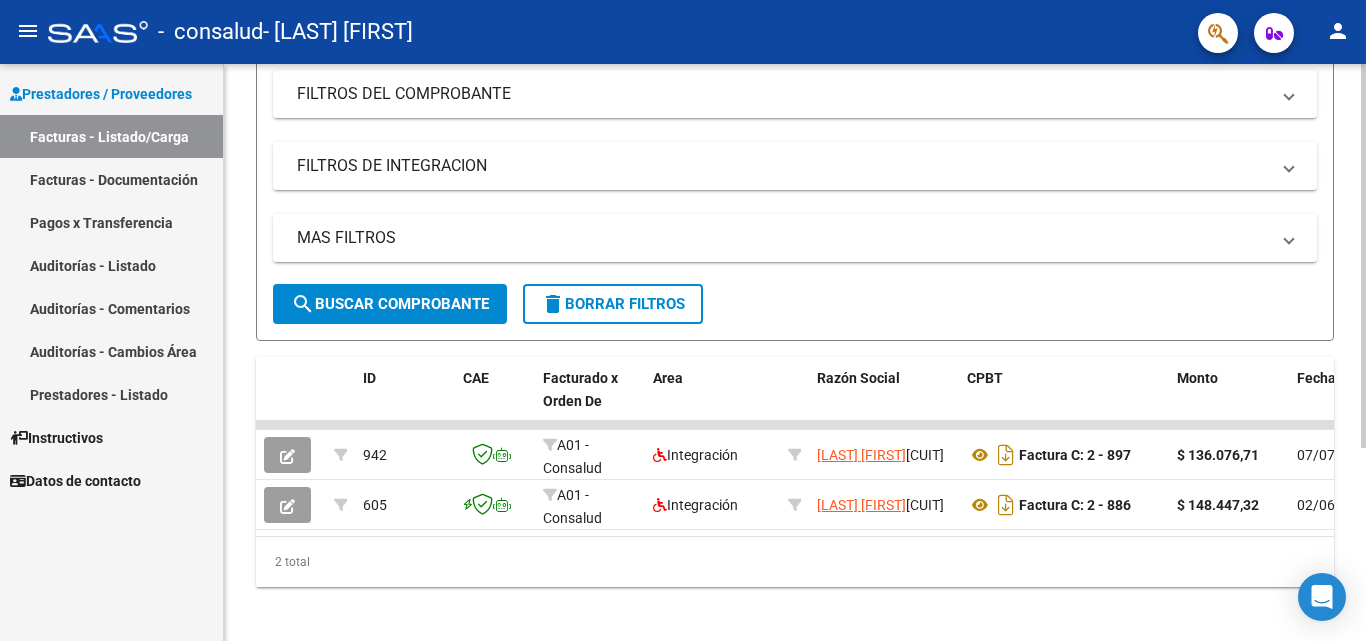 scroll, scrollTop: 289, scrollLeft: 0, axis: vertical 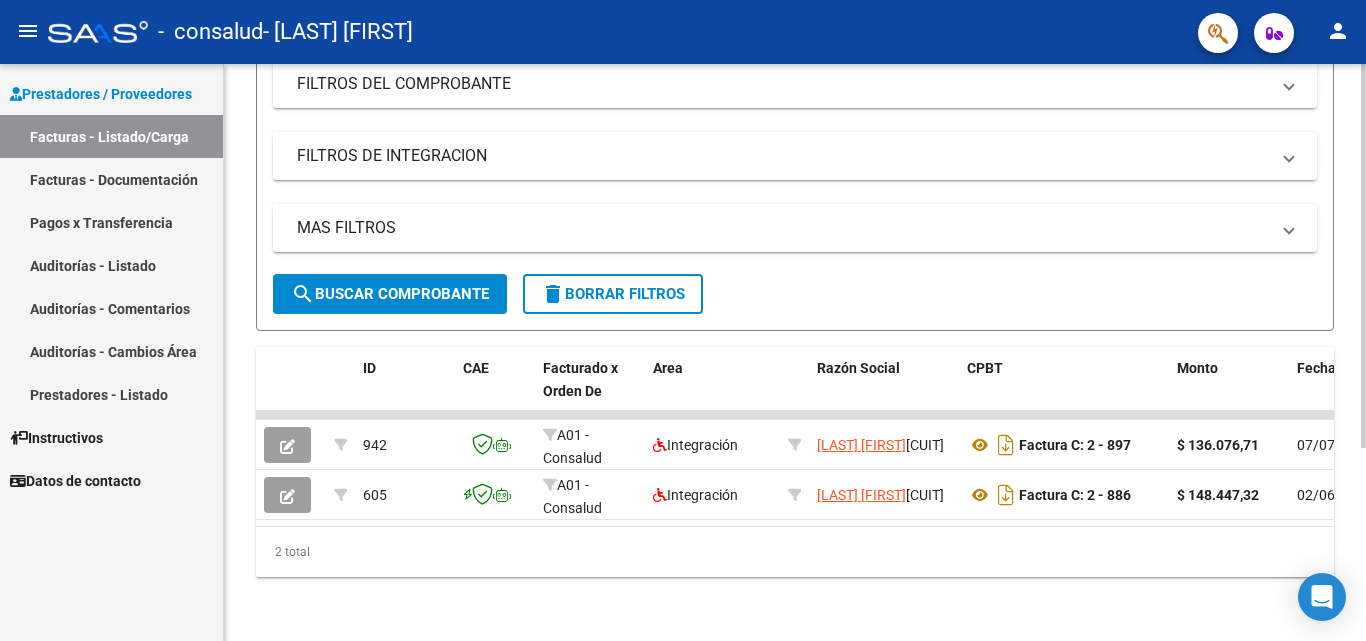 click 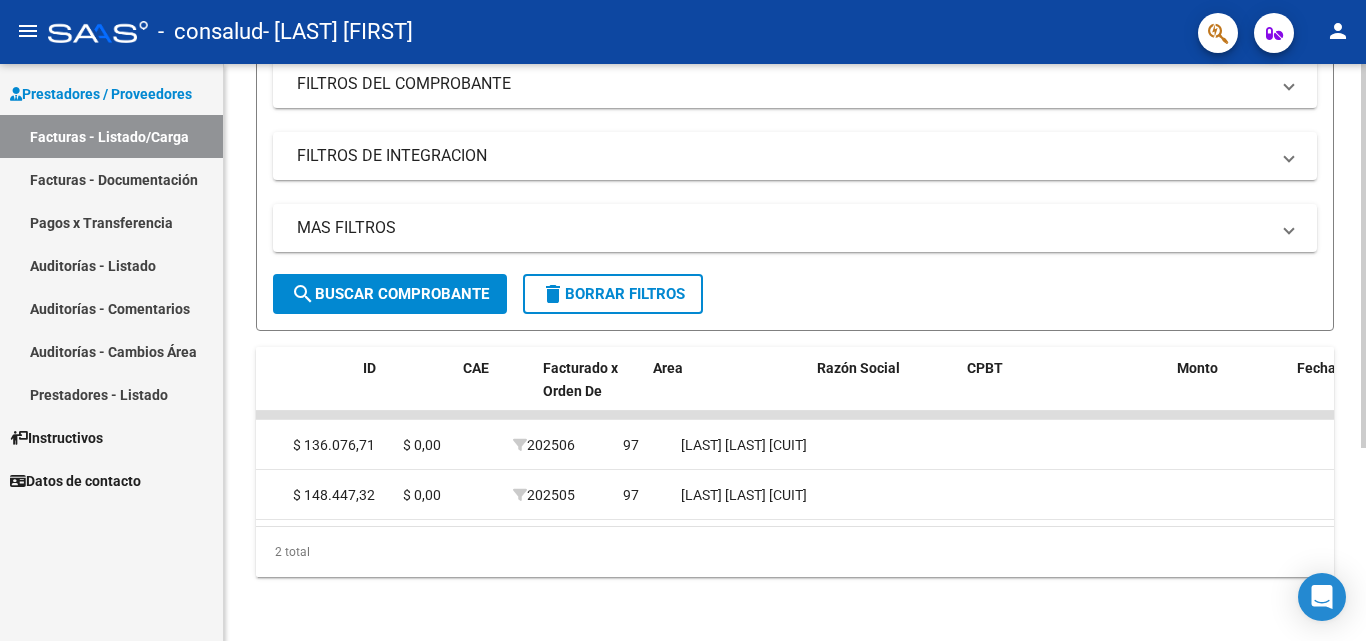 scroll, scrollTop: 0, scrollLeft: 0, axis: both 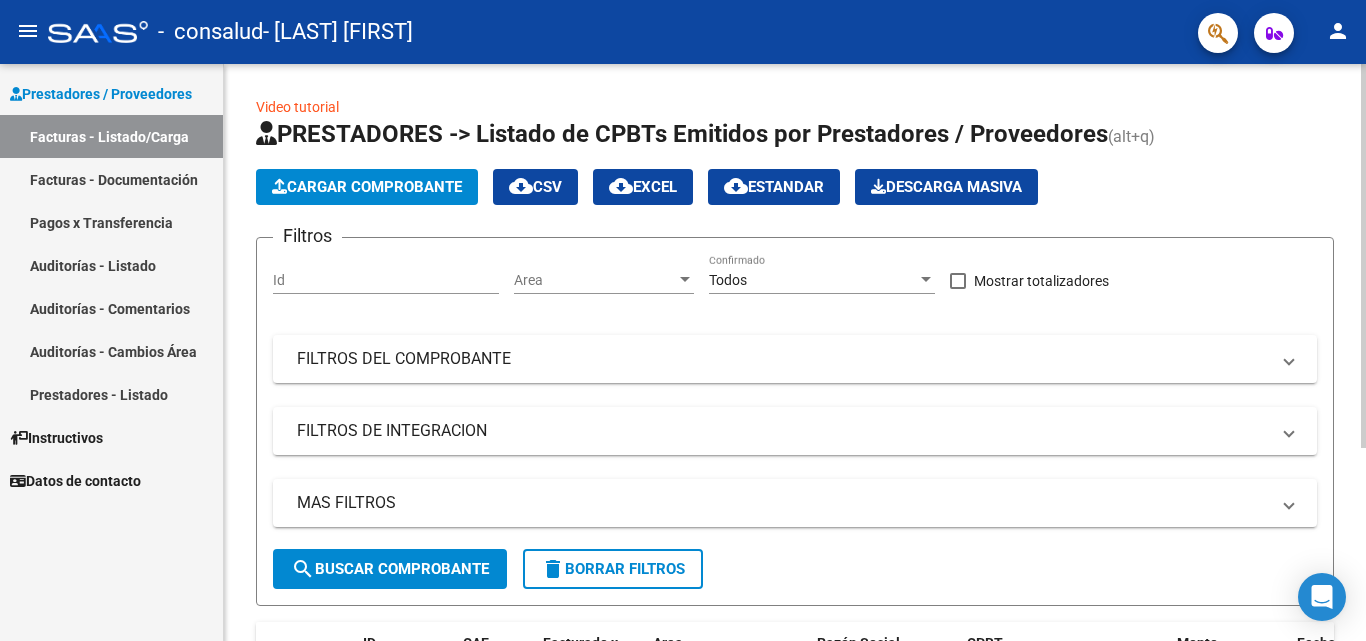 click on "Video tutorial   PRESTADORES -> Listado de CPBTs Emitidos por Prestadores / Proveedores (alt+q)   Cargar Comprobante
cloud_download  CSV  cloud_download  EXCEL  cloud_download  Estandar   Descarga Masiva
Filtros Id Area Area Todos Confirmado   Mostrar totalizadores   FILTROS DEL COMPROBANTE  Comprobante Tipo Comprobante Tipo Start date – End date Fec. Comprobante Desde / Hasta Días Emisión Desde(cant. días) Días Emisión Hasta(cant. días) CUIT / Razón Social Pto. Venta Nro. Comprobante Código SSS CAE Válido CAE Válido Todos Cargado Módulo Hosp. Todos Tiene facturacion Apócrifa Hospital Refes  FILTROS DE INTEGRACION  Período De Prestación Campos del Archivo de Rendición Devuelto x SSS (dr_envio) Todos Rendido x SSS (dr_envio) Tipo de Registro Tipo de Registro Período Presentación Período Presentación Campos del Legajo Asociado (preaprobación) Afiliado Legajo (cuil/nombre) Todos Solo facturas preaprobadas  MAS FILTROS  Todos Con Doc. Respaldatoria Todos Con Trazabilidad Todos – –" 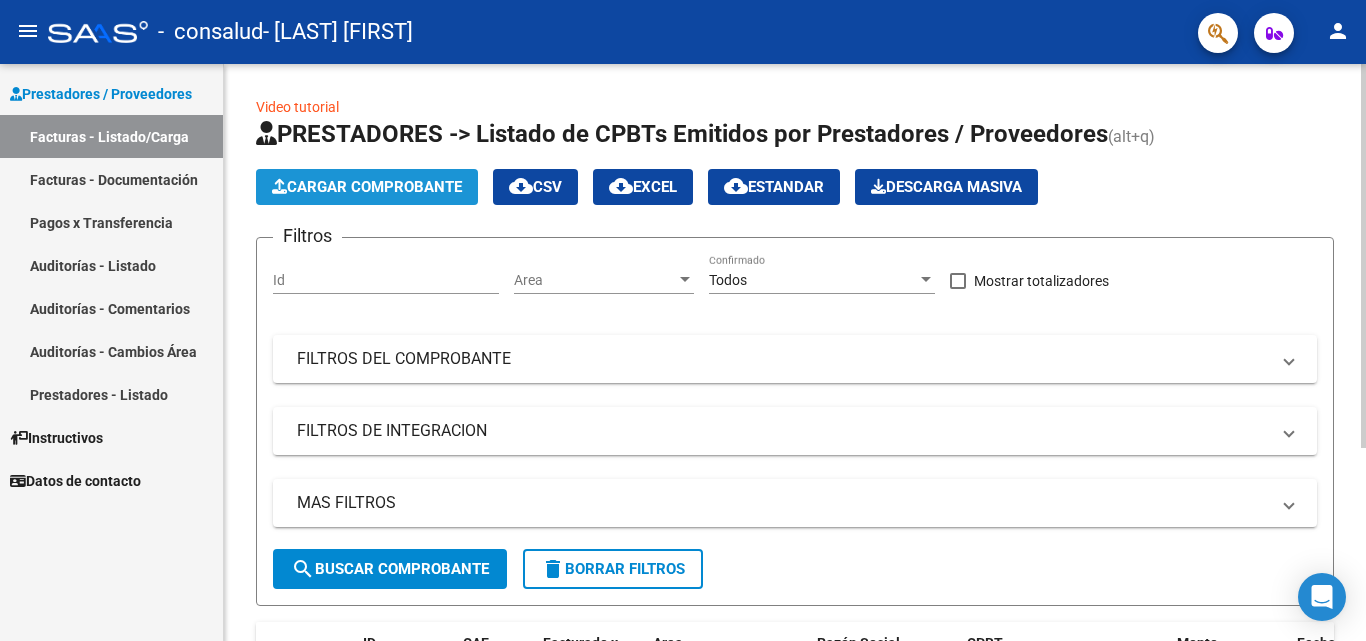 click on "Cargar Comprobante" 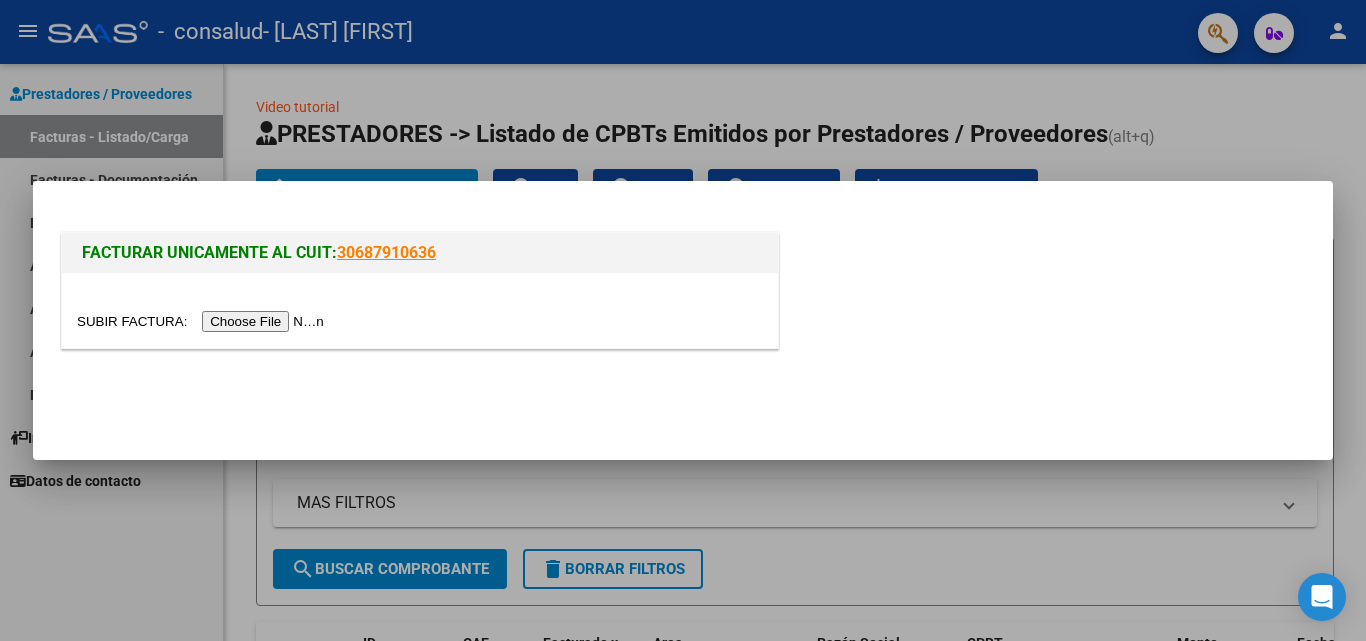click at bounding box center [203, 321] 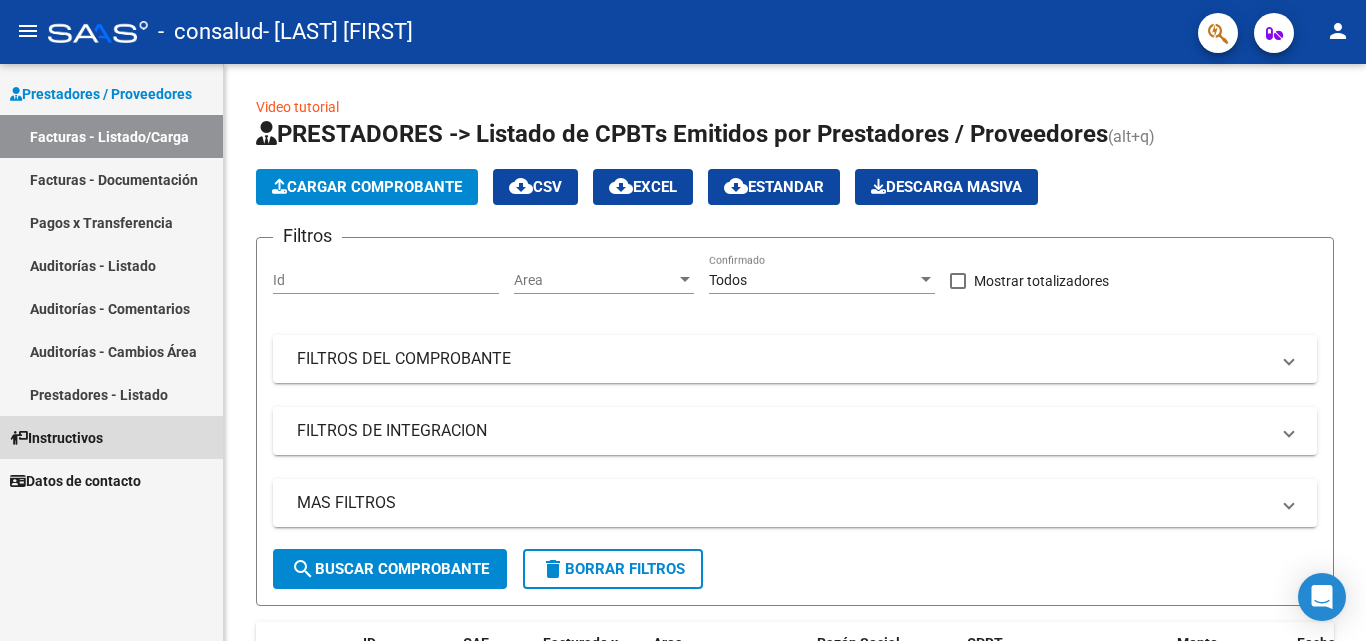 click on "Instructivos" at bounding box center [56, 438] 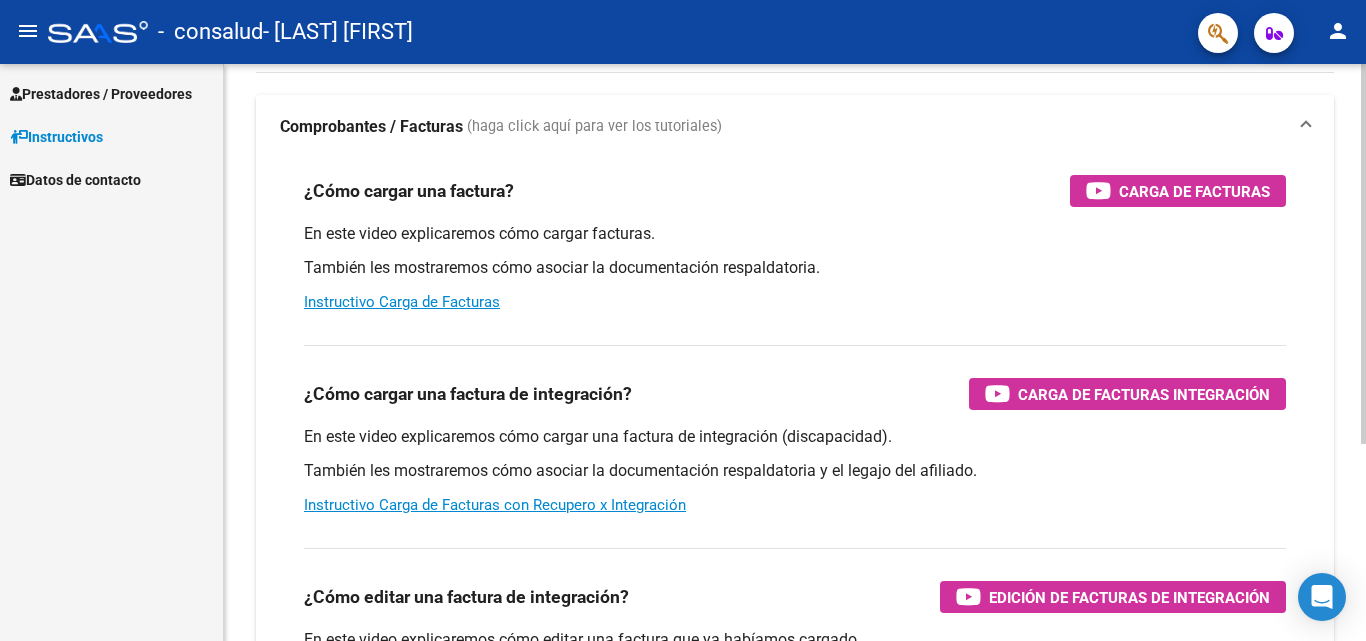 scroll, scrollTop: 167, scrollLeft: 0, axis: vertical 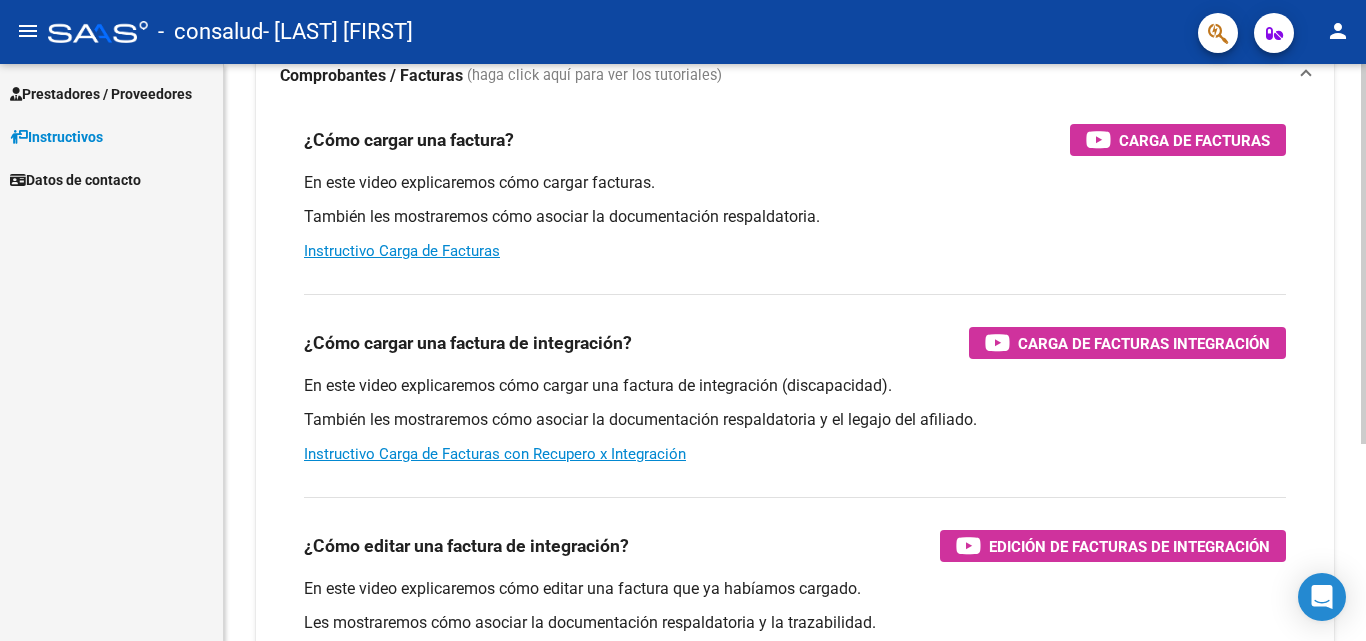 click 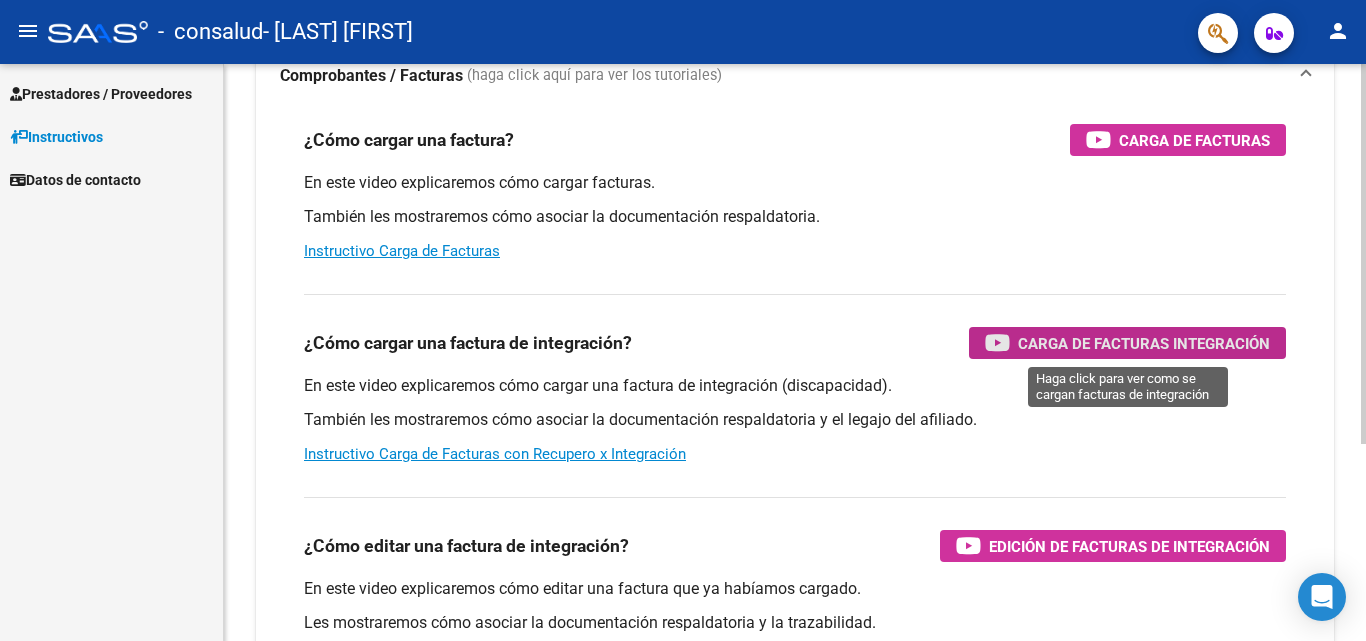 click on "Carga de Facturas Integración" at bounding box center (1144, 343) 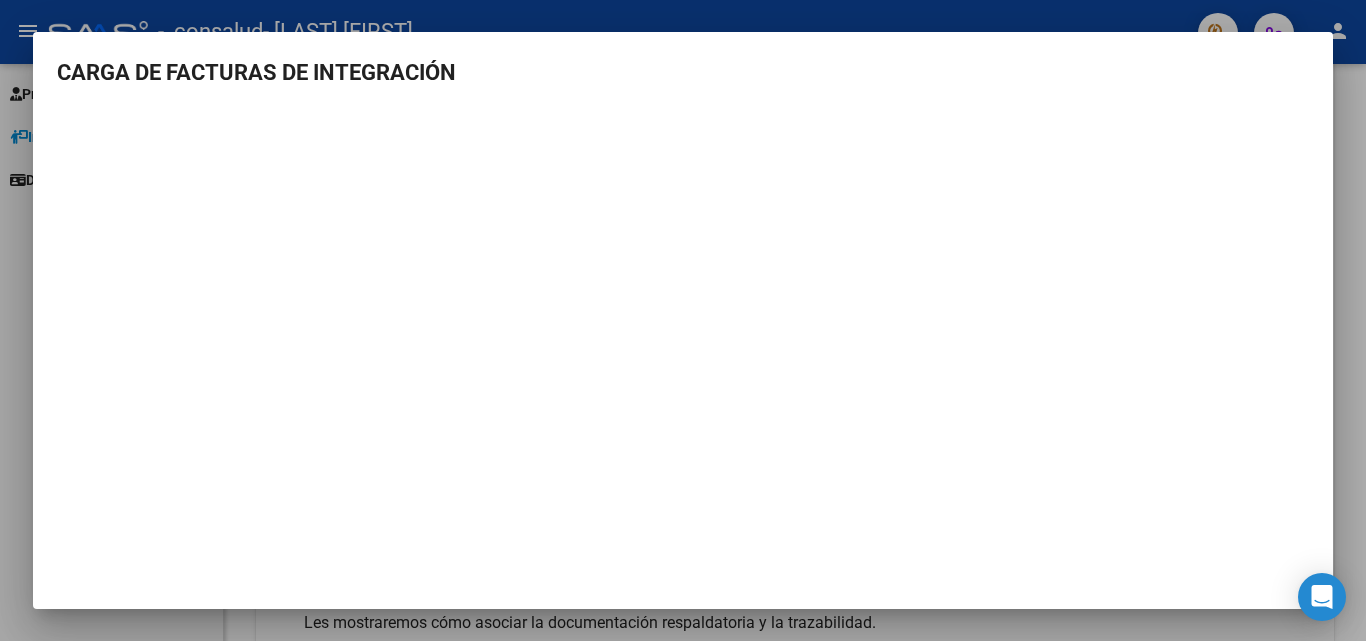 click at bounding box center (683, 320) 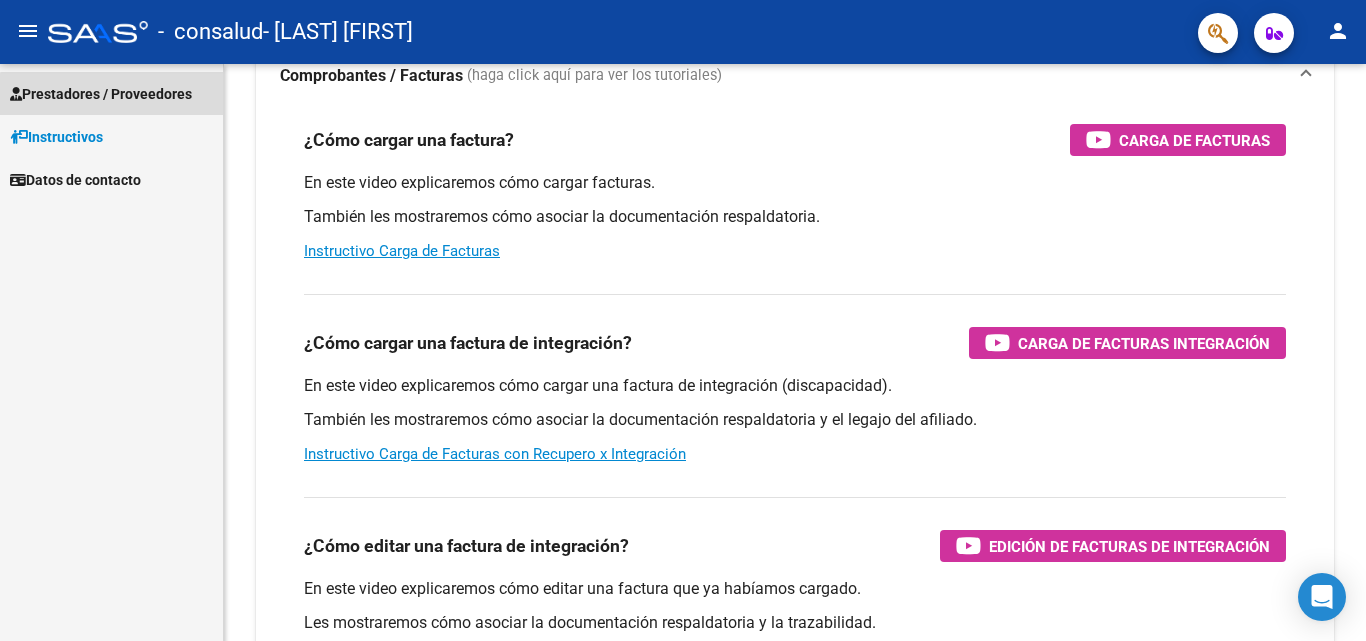 click on "Prestadores / Proveedores" at bounding box center [101, 94] 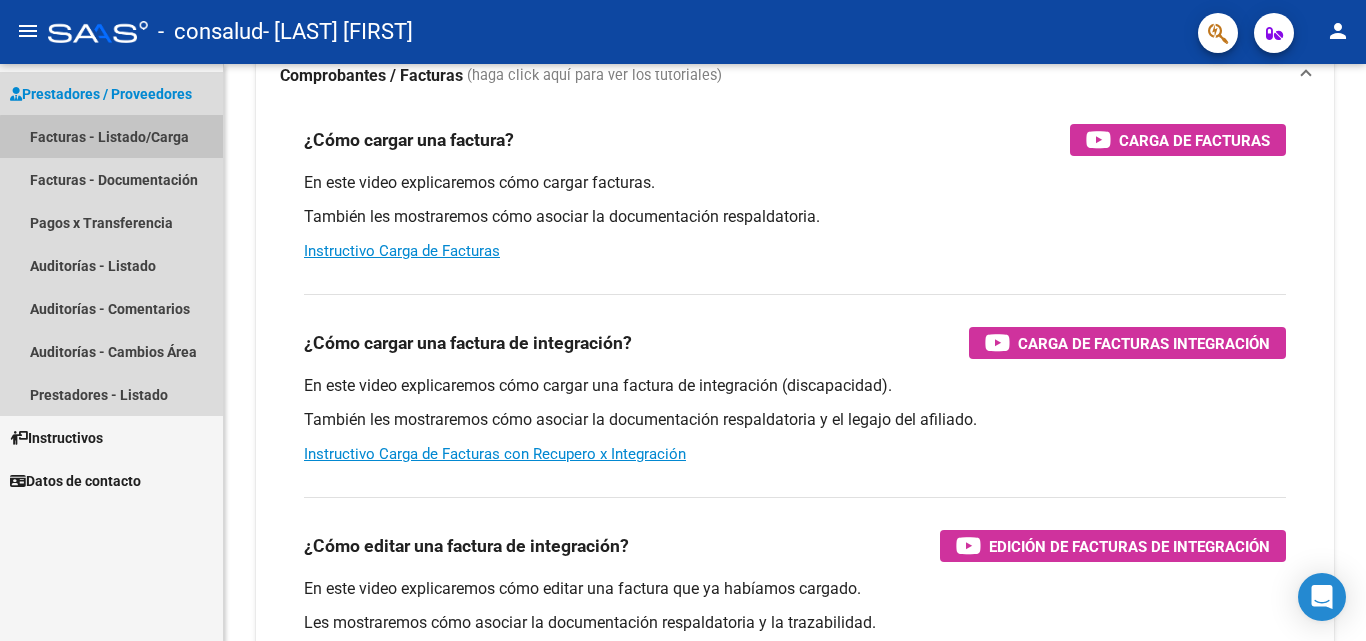 click on "Facturas - Listado/Carga" at bounding box center (111, 136) 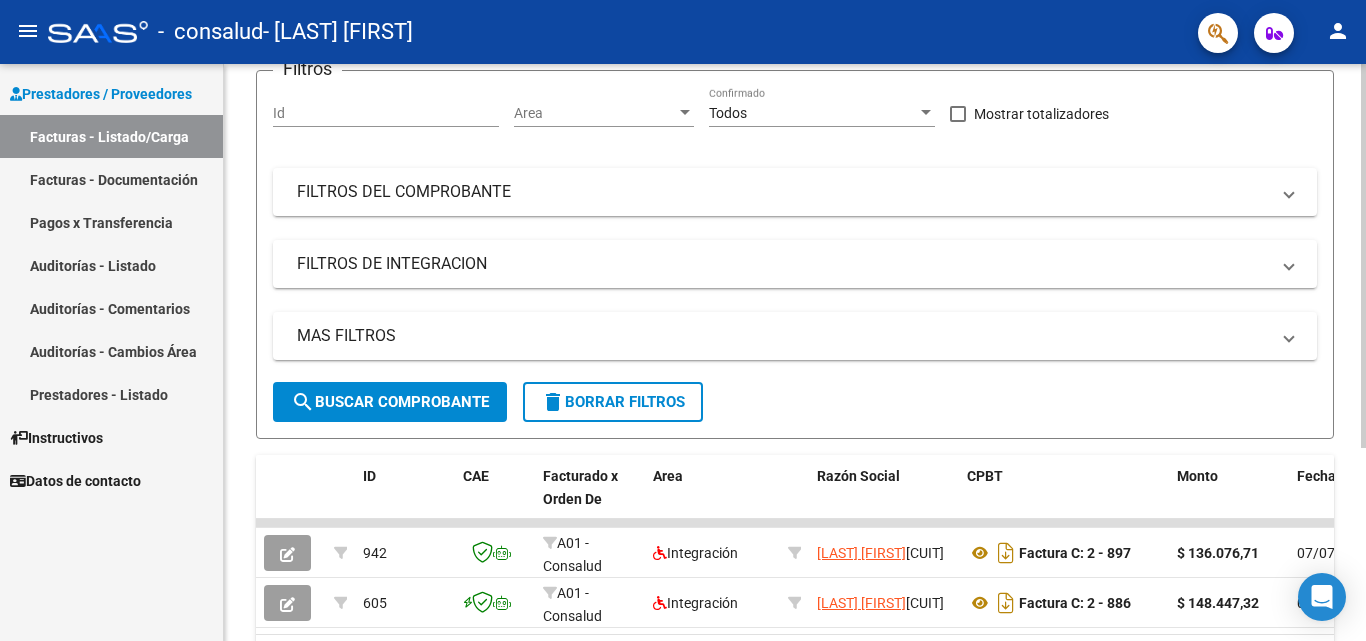 scroll, scrollTop: 0, scrollLeft: 0, axis: both 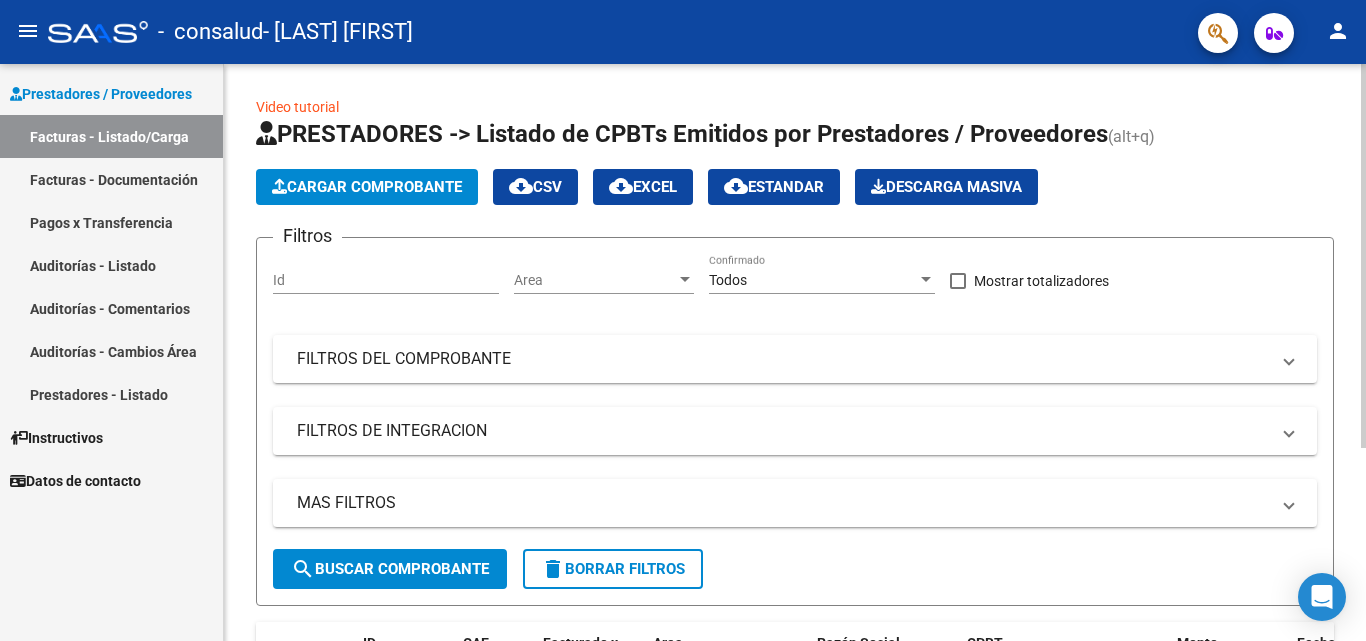 click 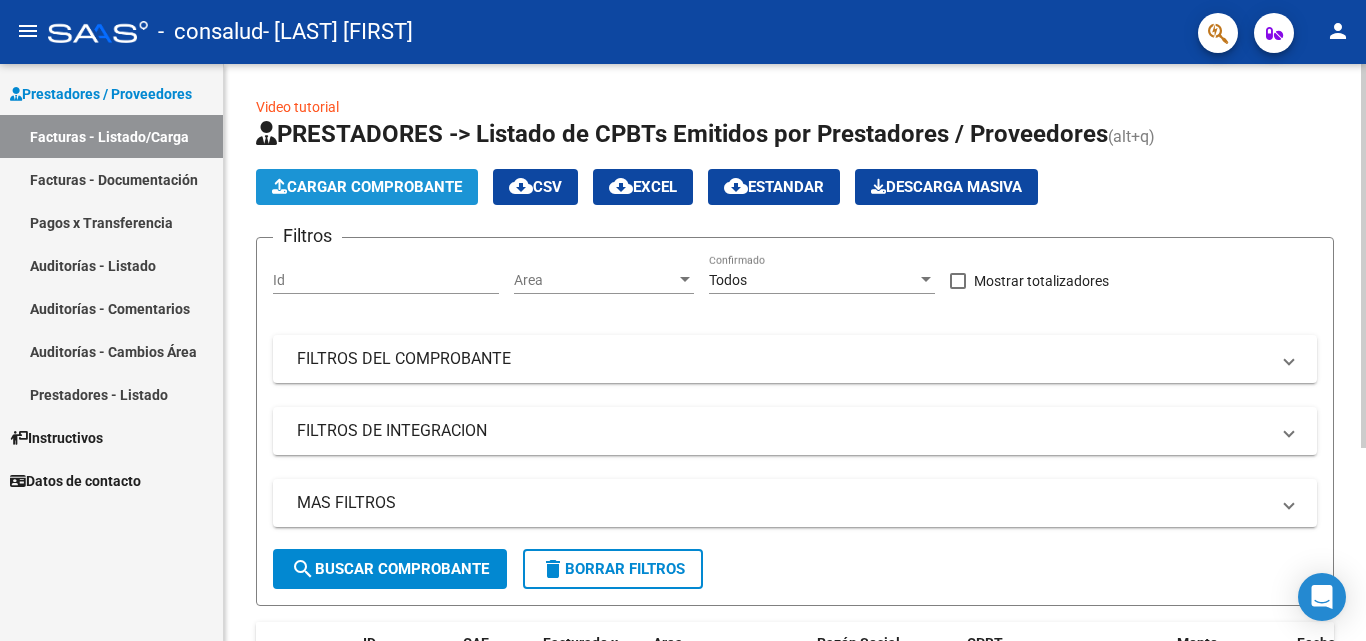 click on "Cargar Comprobante" 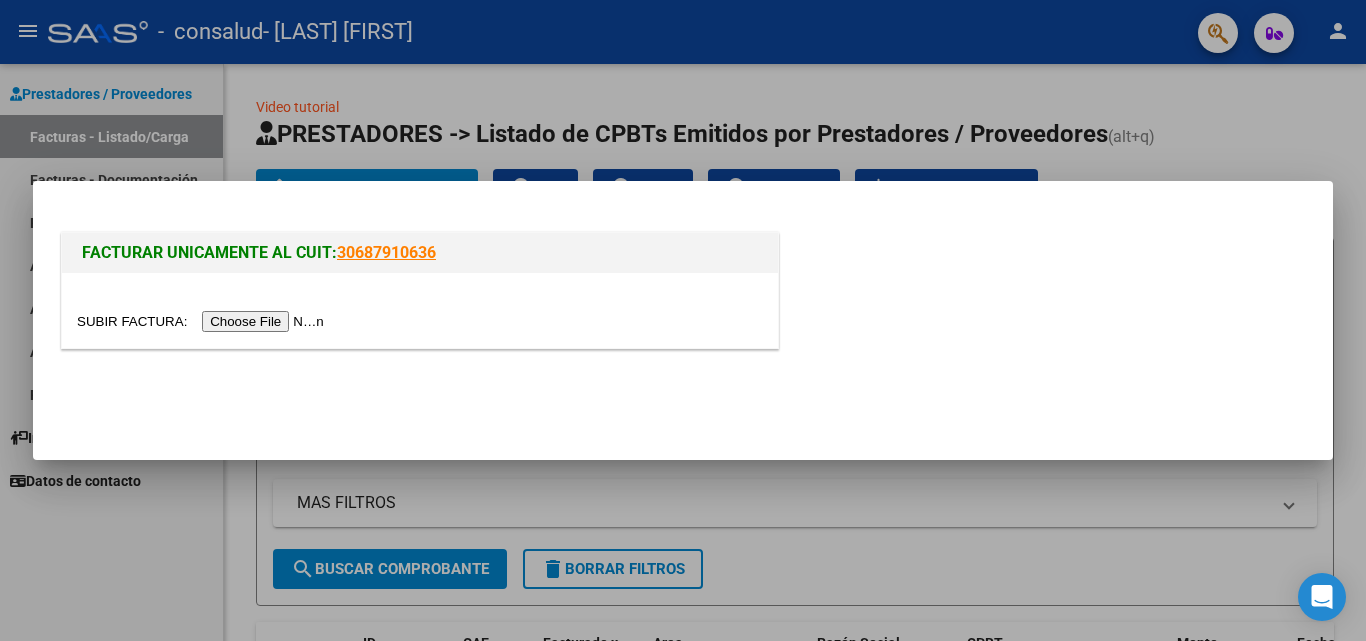 click at bounding box center (203, 321) 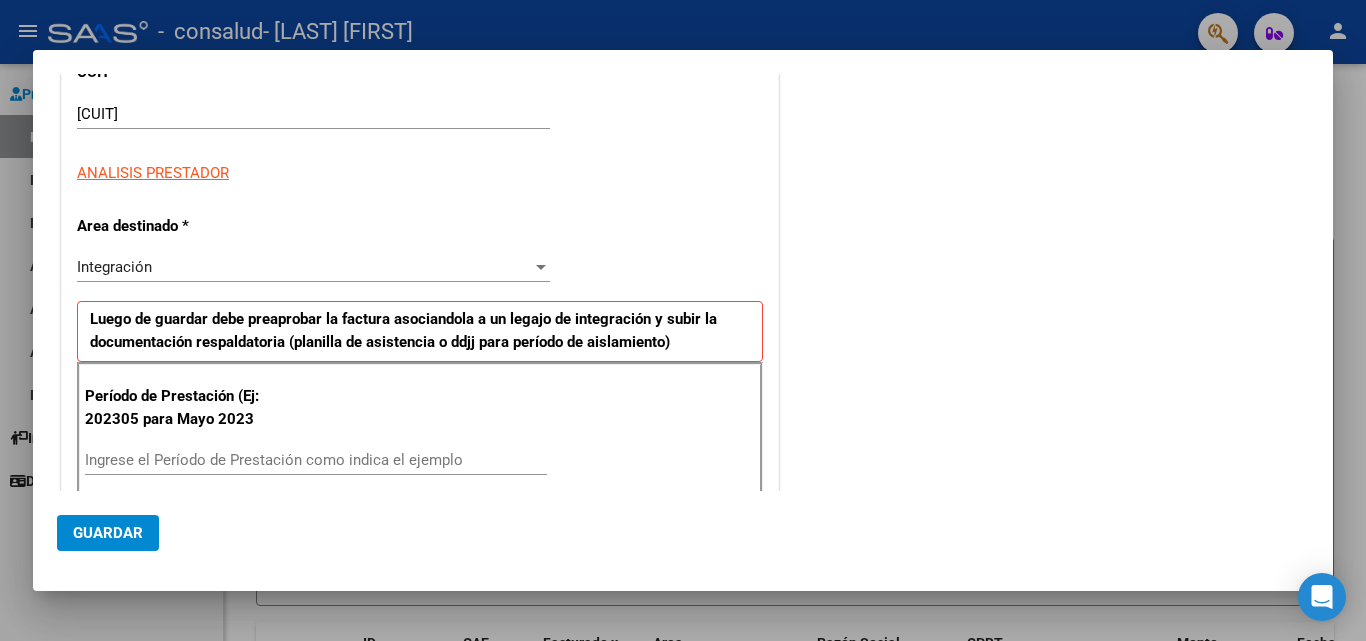 scroll, scrollTop: 0, scrollLeft: 0, axis: both 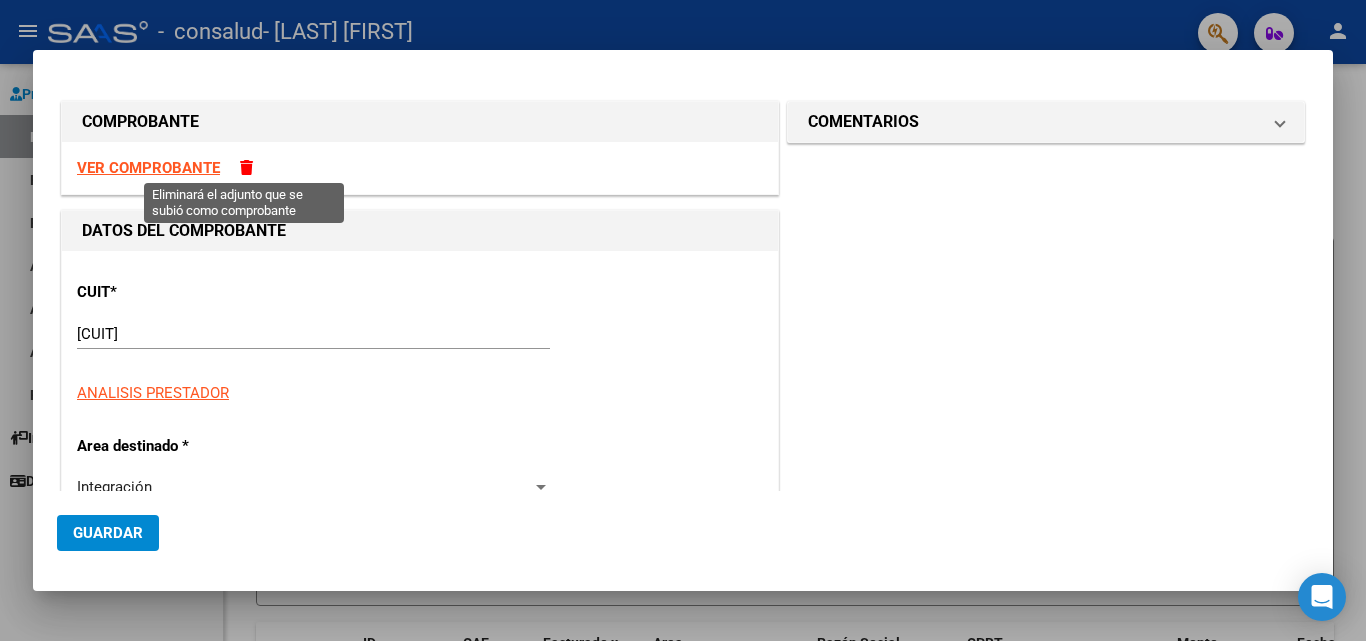 click at bounding box center (246, 167) 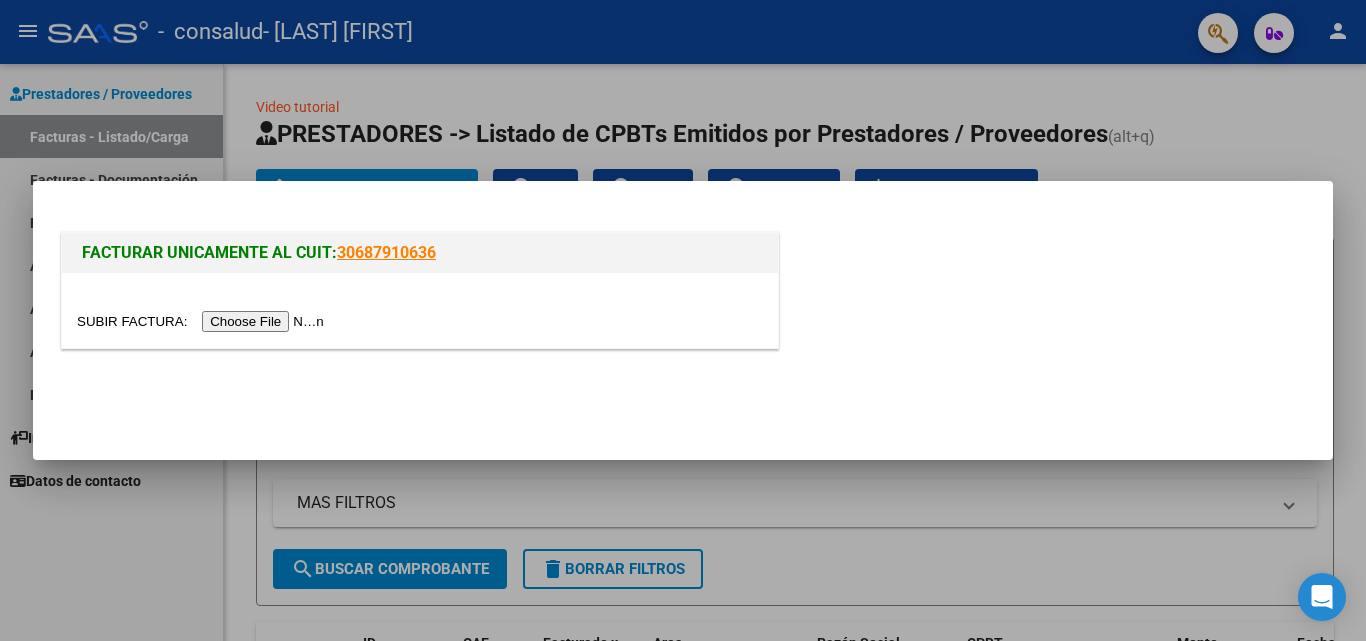 click at bounding box center (203, 321) 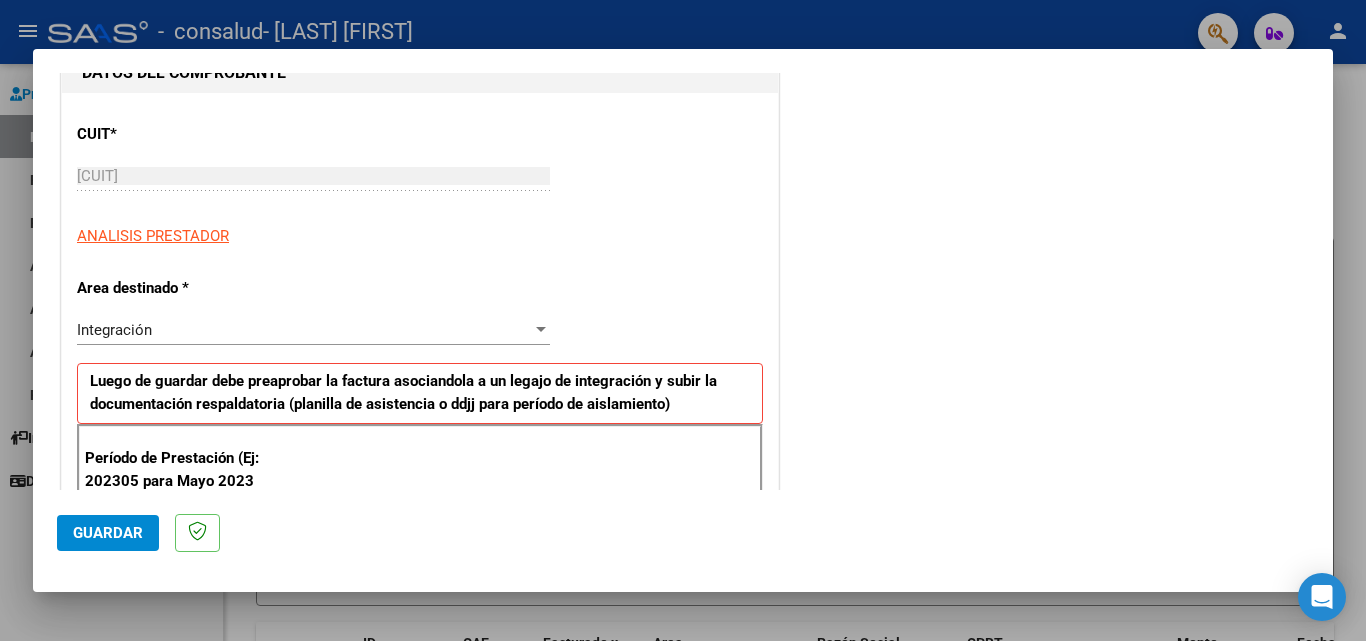 scroll, scrollTop: 244, scrollLeft: 0, axis: vertical 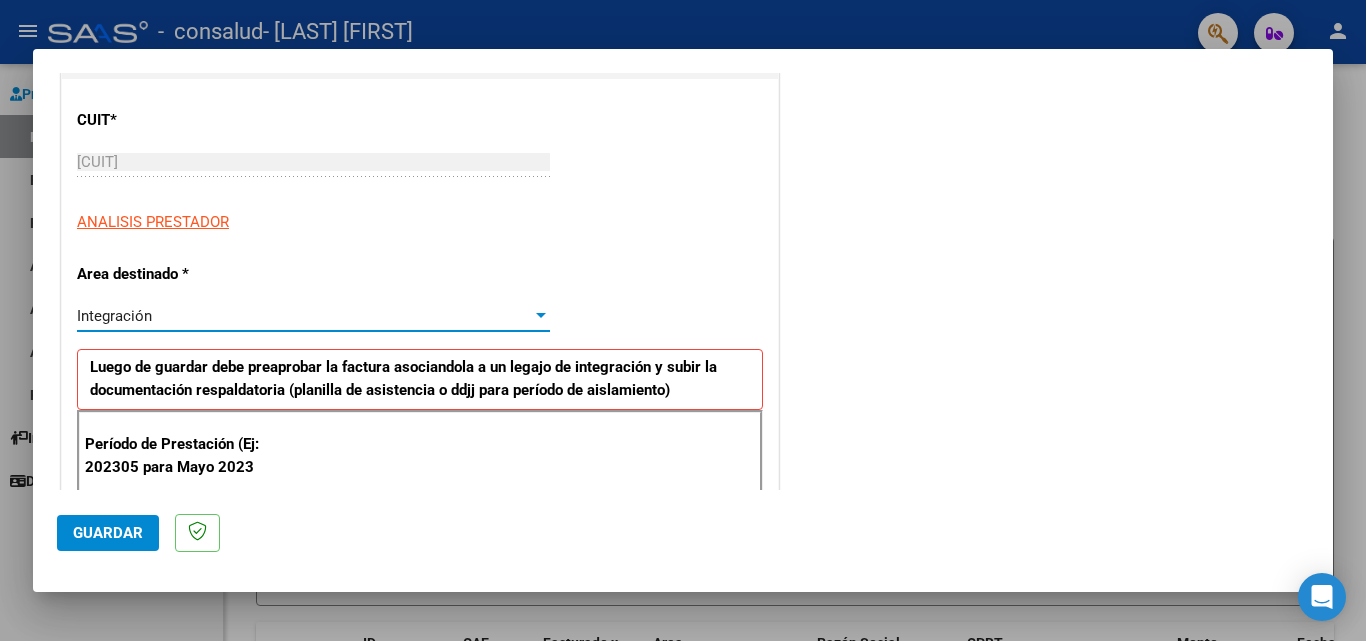 click at bounding box center [541, 315] 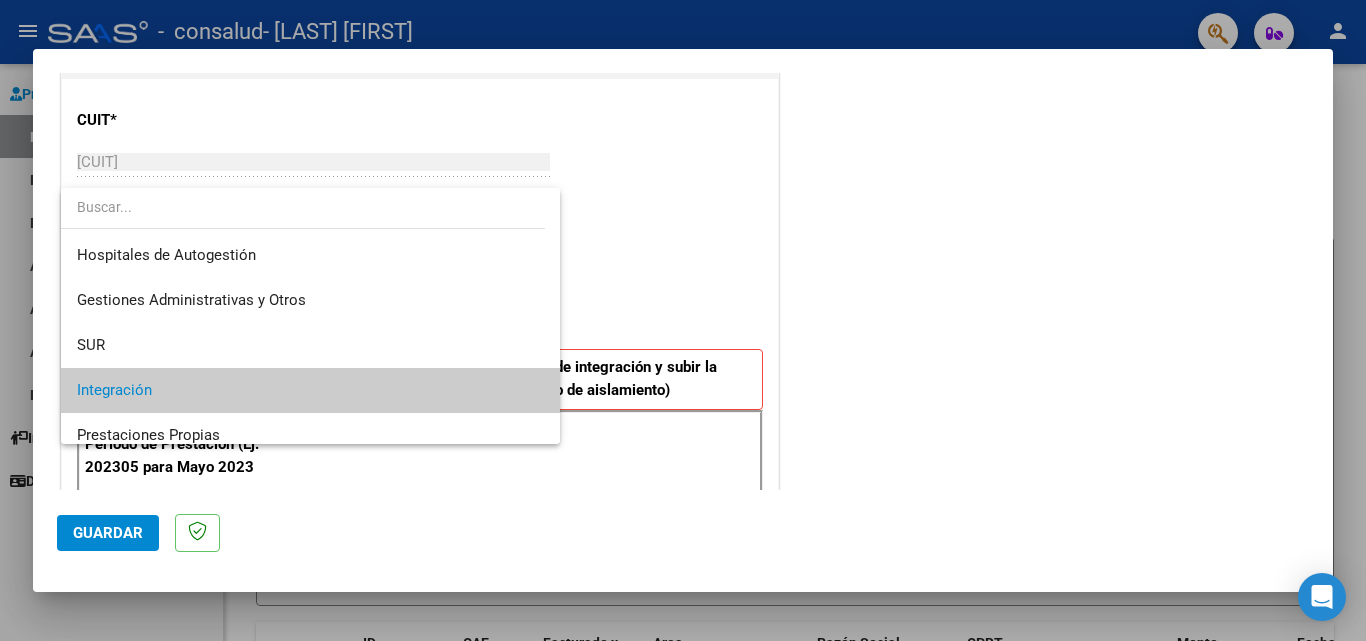 scroll, scrollTop: 75, scrollLeft: 0, axis: vertical 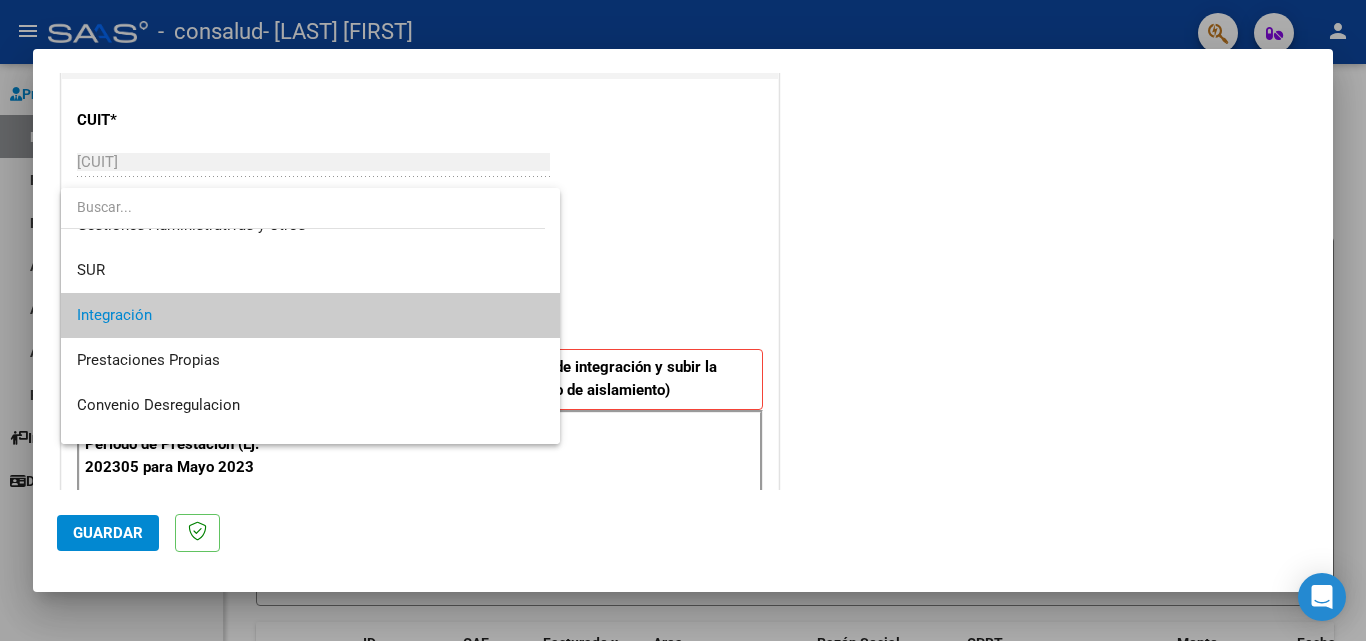 click on "Integración" at bounding box center (310, 315) 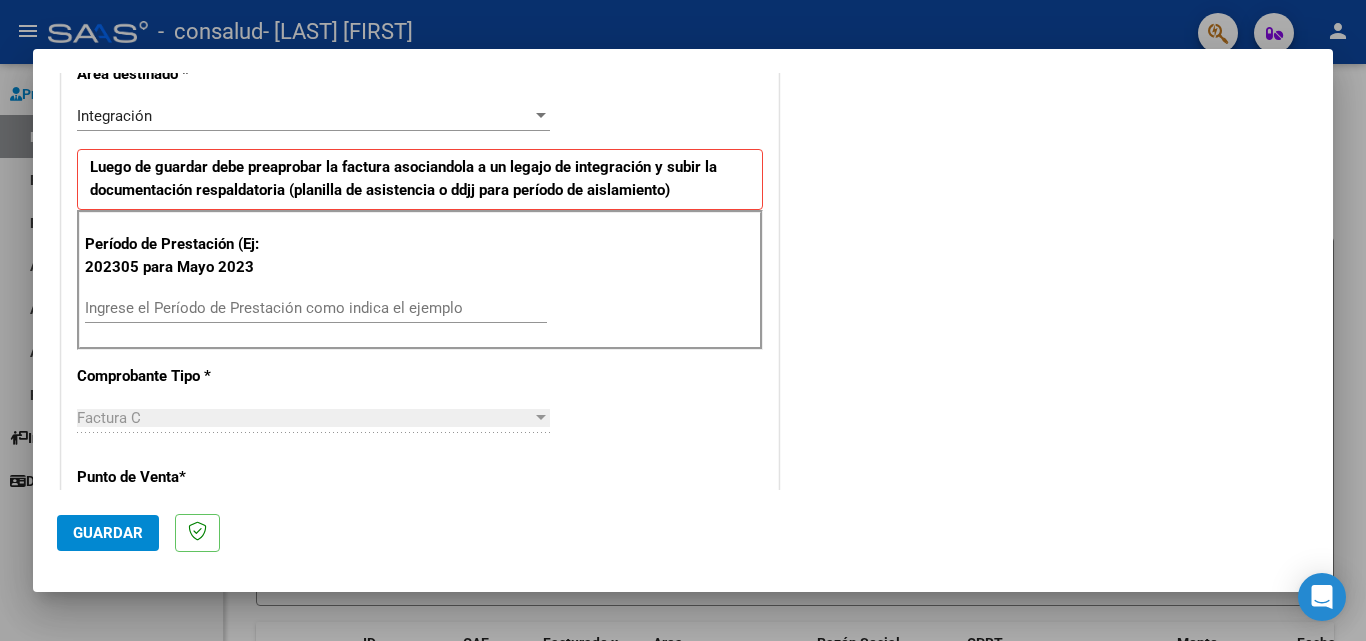 scroll, scrollTop: 471, scrollLeft: 0, axis: vertical 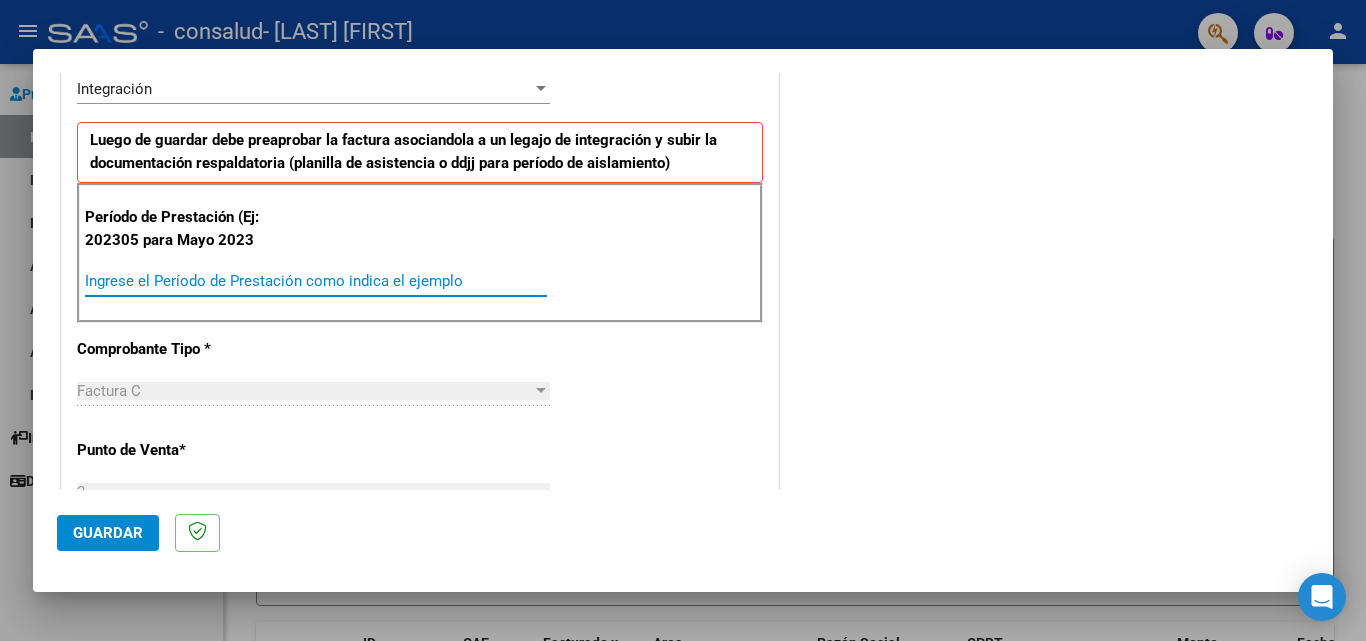 click on "Ingrese el Período de Prestación como indica el ejemplo" at bounding box center [316, 281] 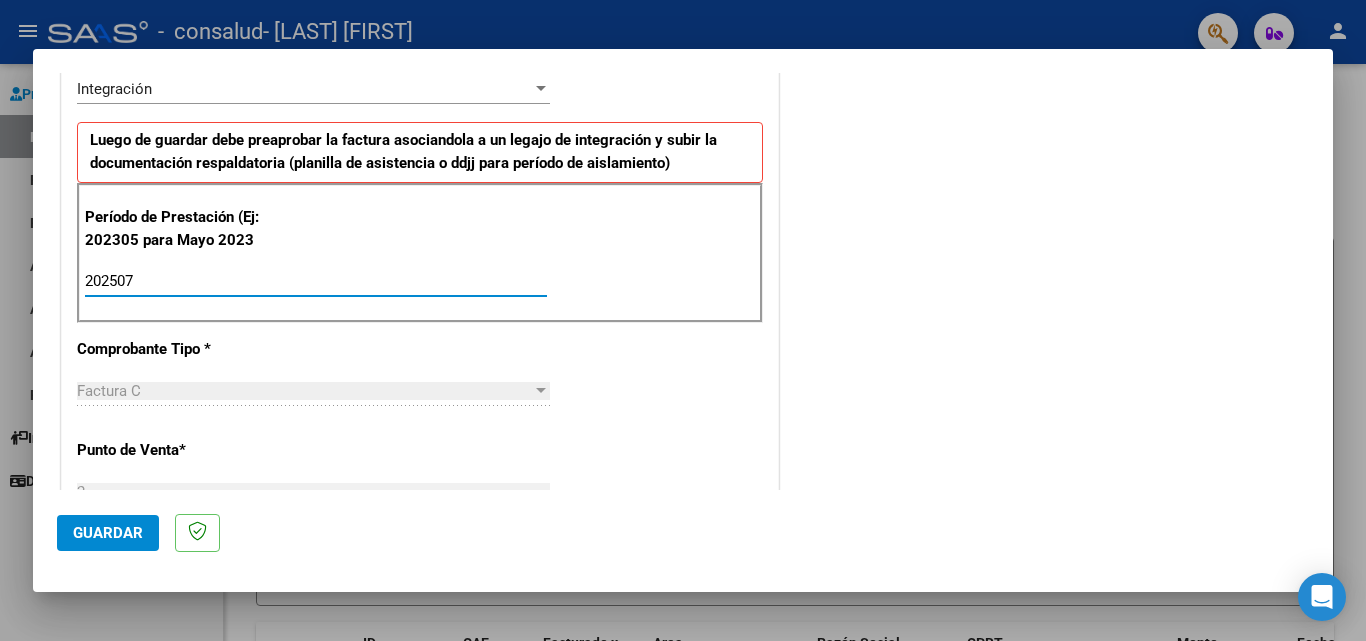 type on "202507" 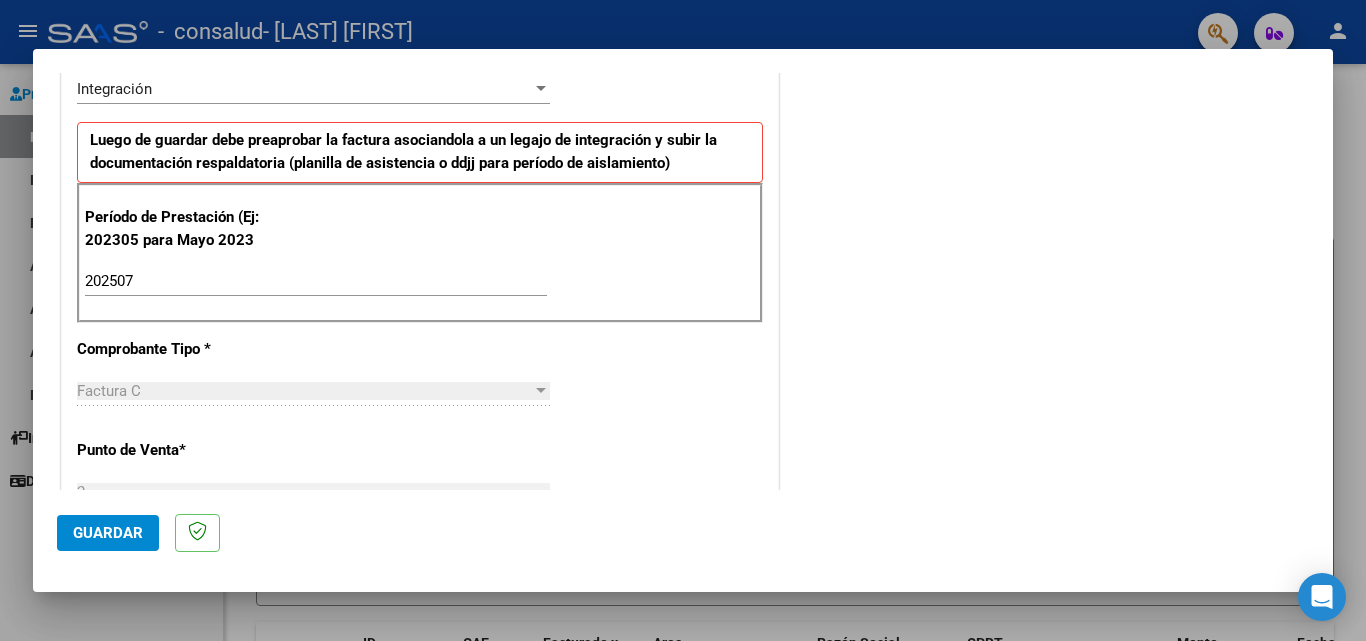 click on "Factura C" at bounding box center [304, 391] 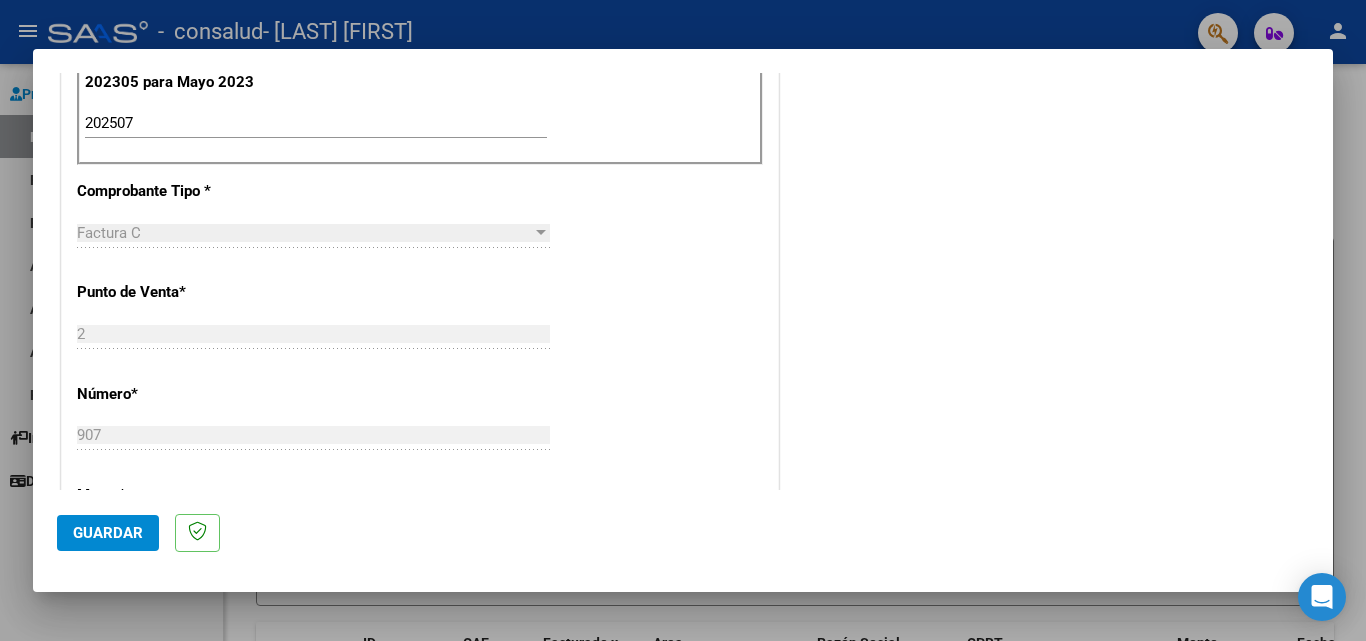 scroll, scrollTop: 642, scrollLeft: 0, axis: vertical 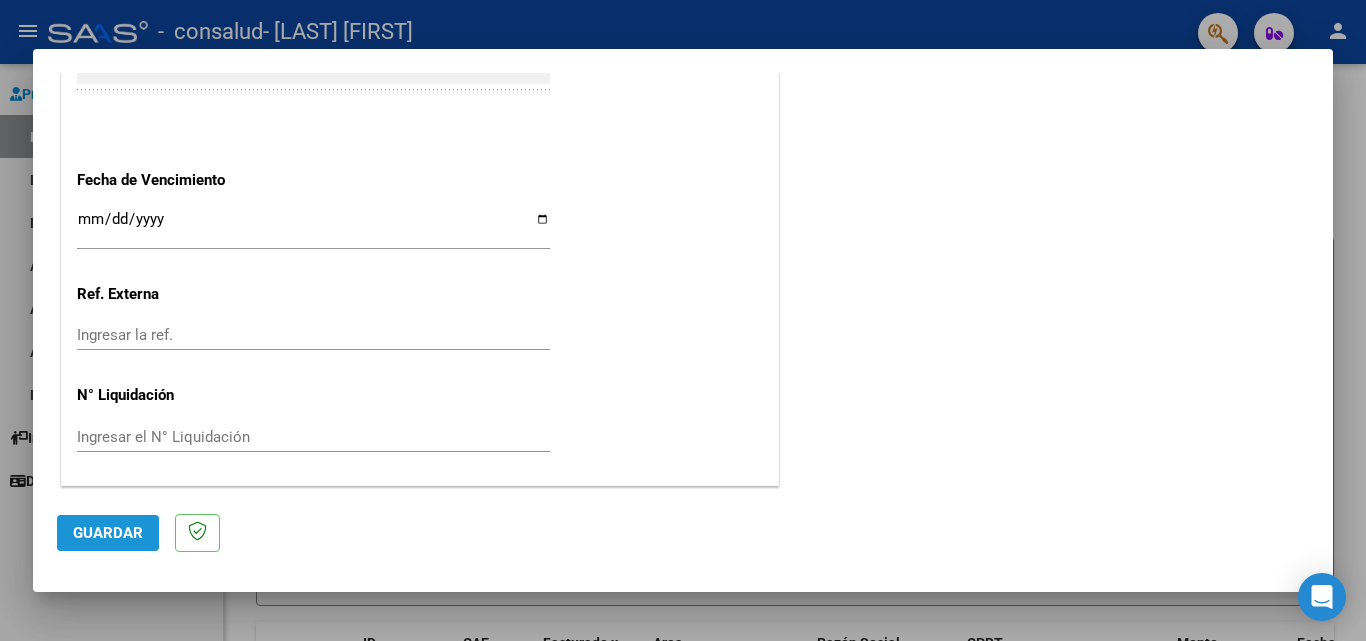 click on "Guardar" 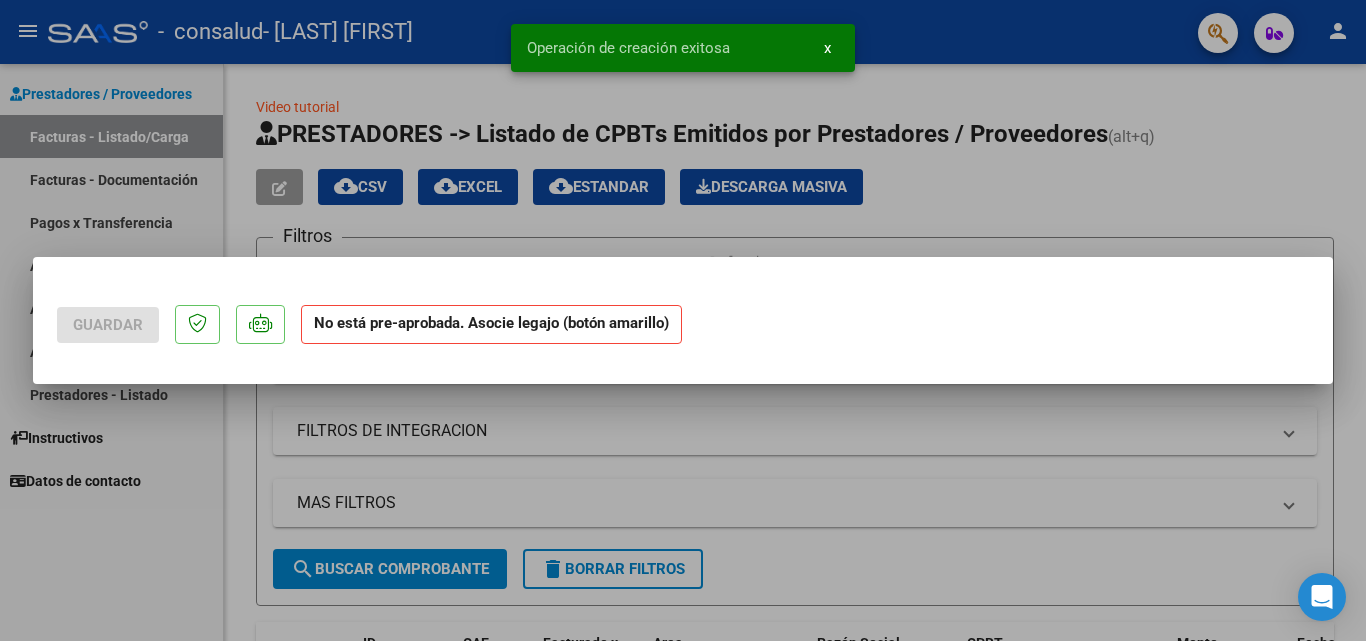scroll, scrollTop: 0, scrollLeft: 0, axis: both 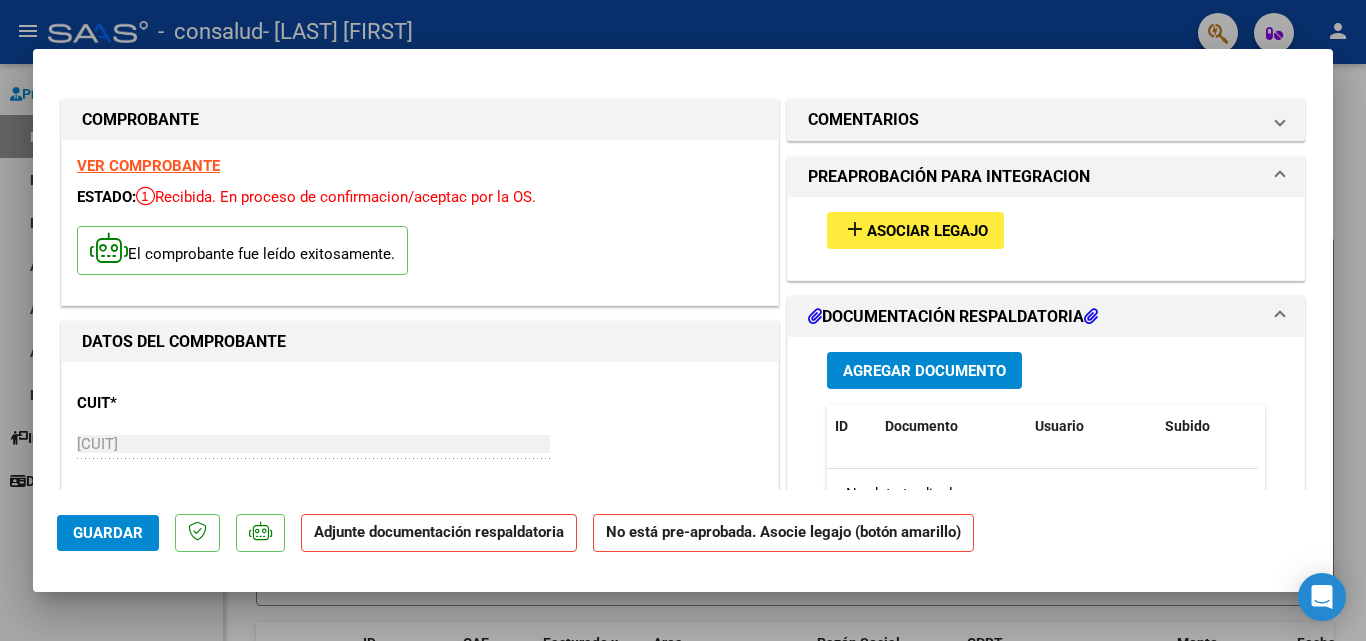 click on "Adjunte documentación respaldatoria" 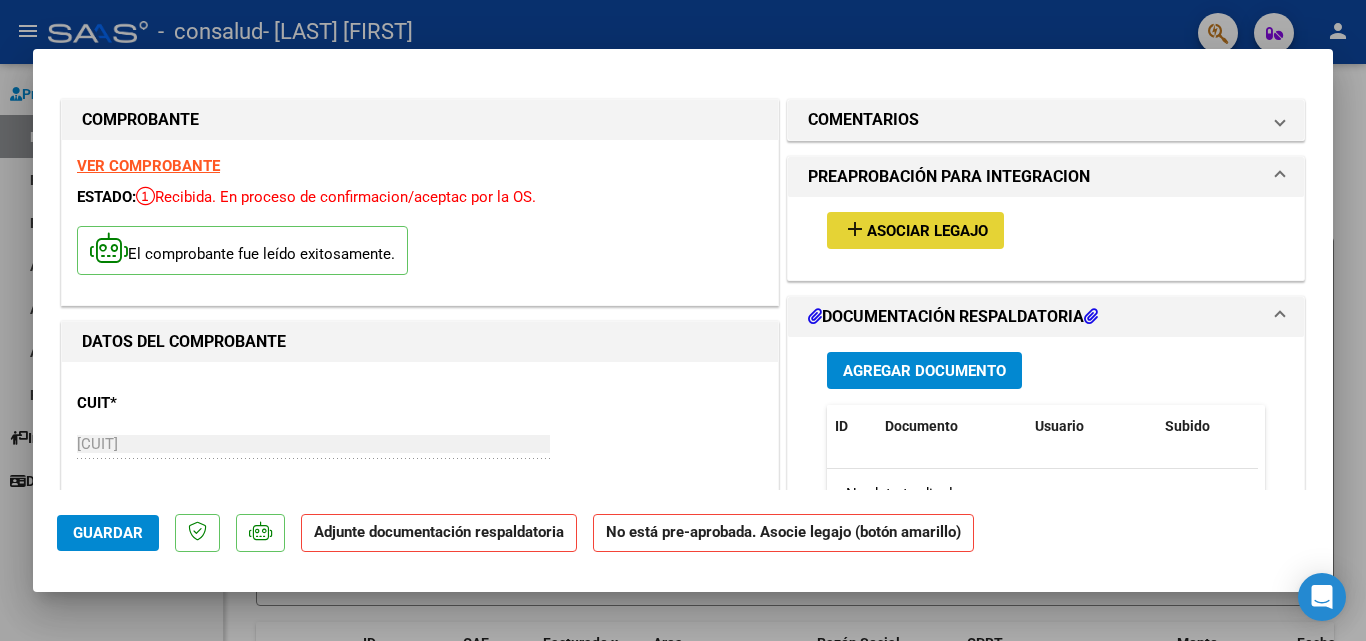 click on "Asociar Legajo" at bounding box center [927, 231] 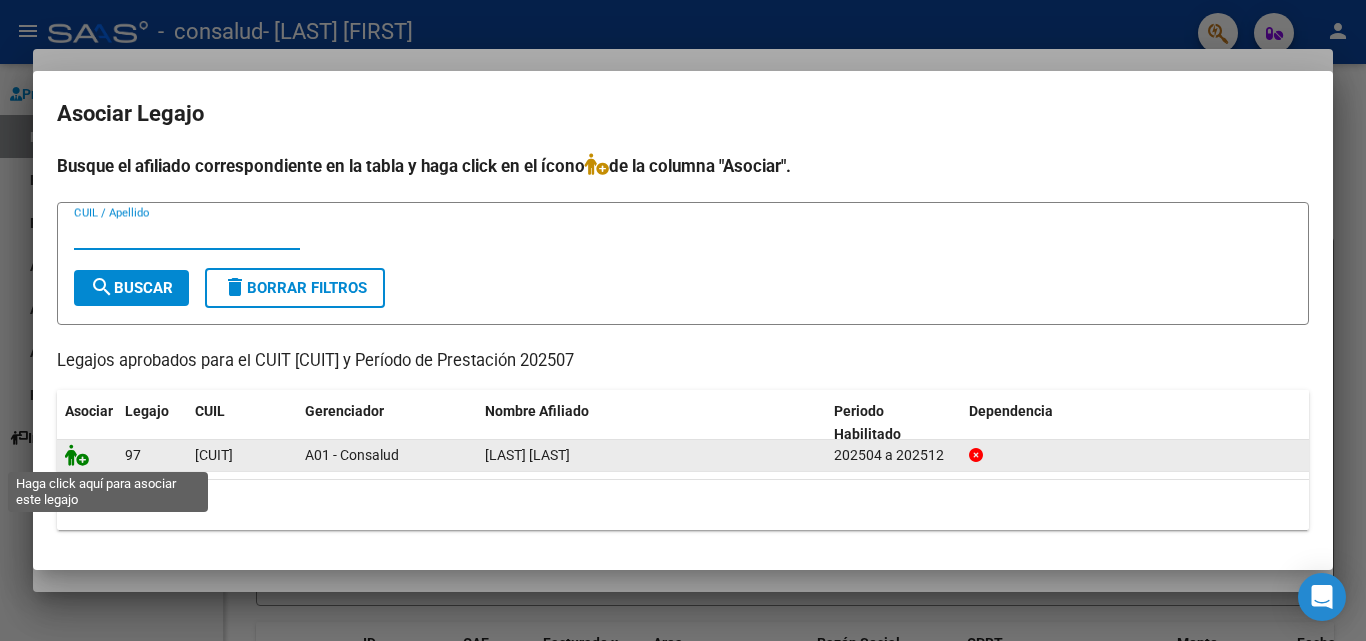 click 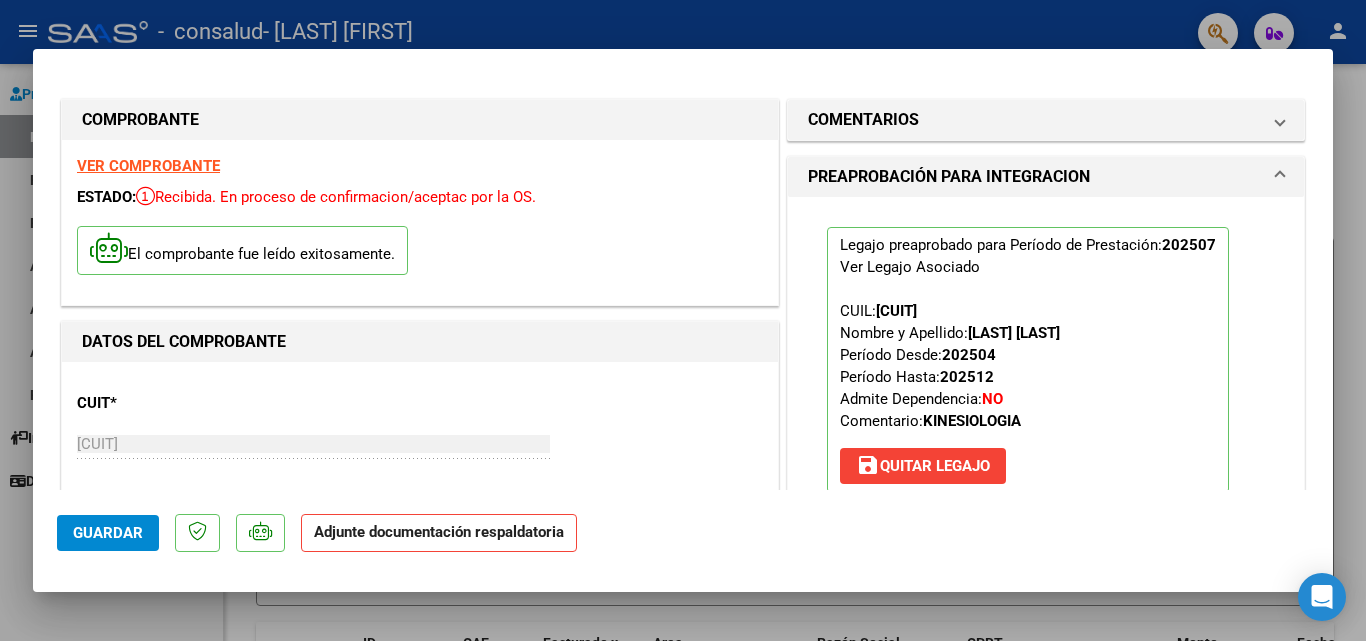 click on "Adjunte documentación respaldatoria" 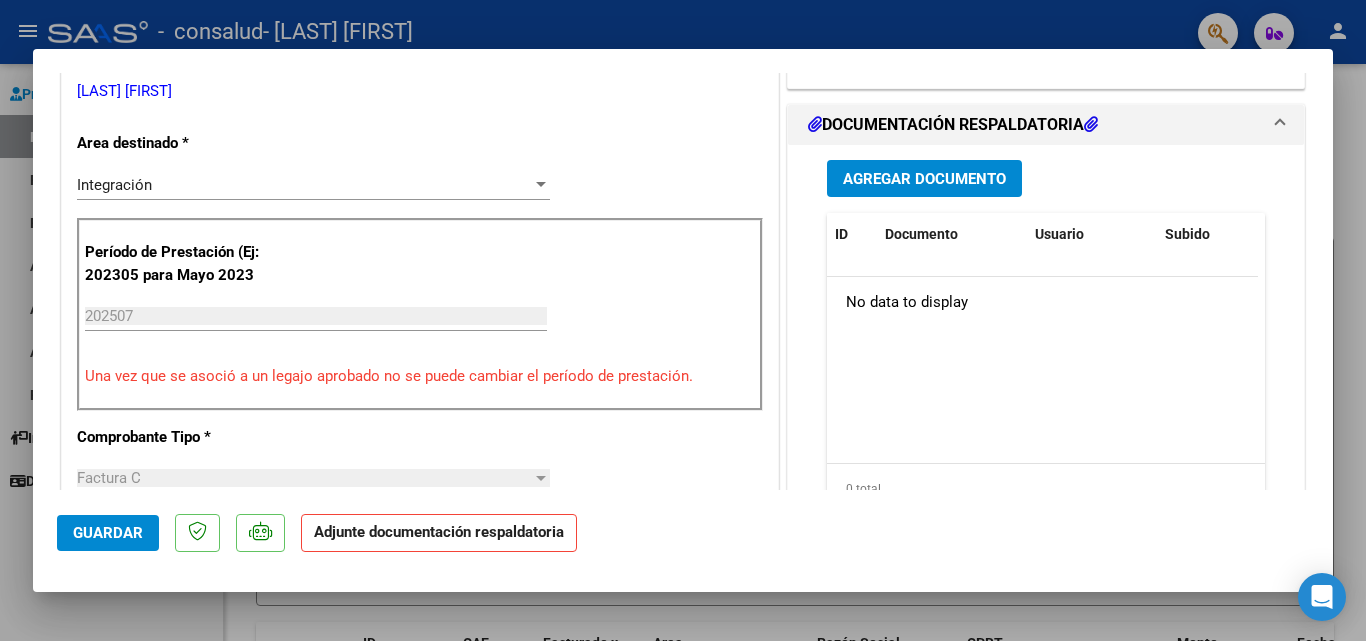 scroll, scrollTop: 442, scrollLeft: 0, axis: vertical 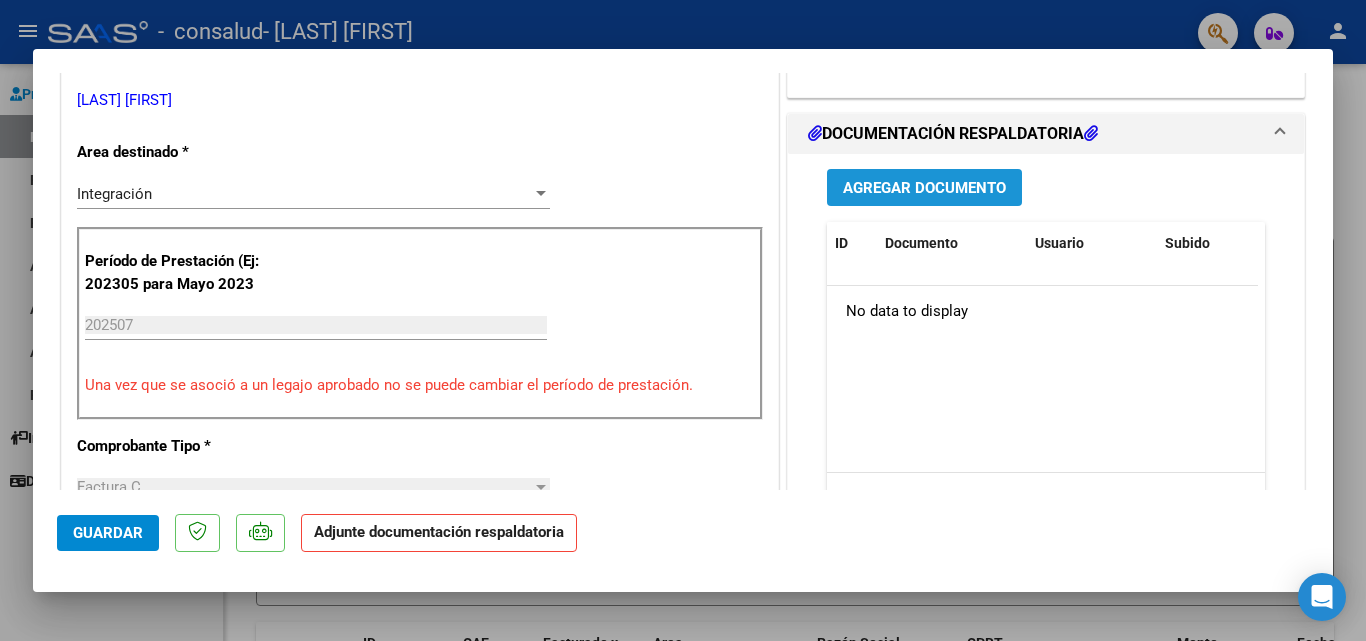 click on "Agregar Documento" at bounding box center [924, 188] 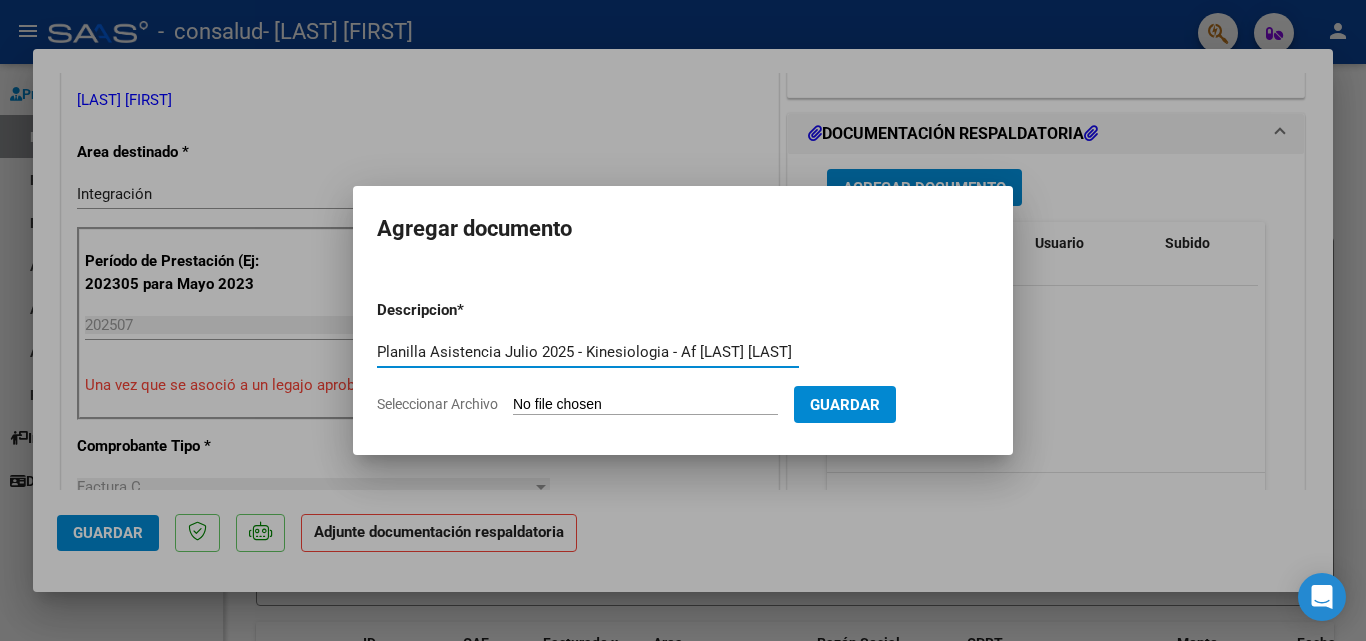 type on "Planilla Asistencia Julio 2025 - Kinesiologia - Af [LAST] [LAST]" 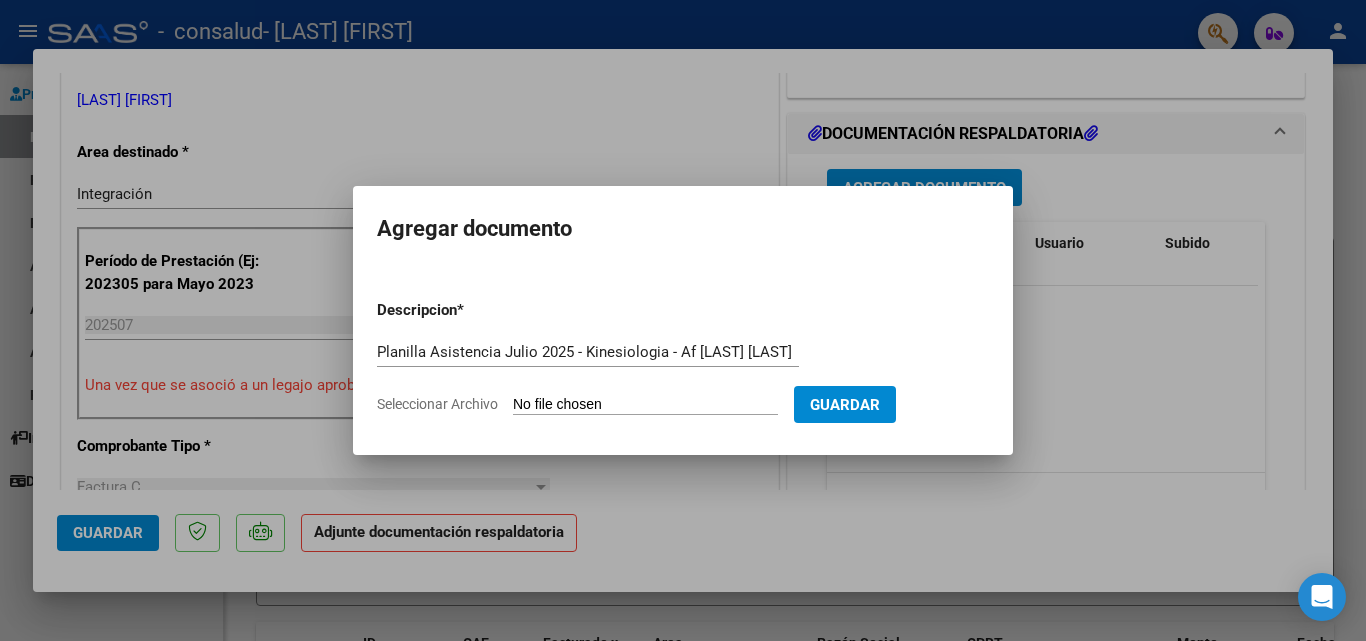 click on "Seleccionar Archivo" at bounding box center [645, 405] 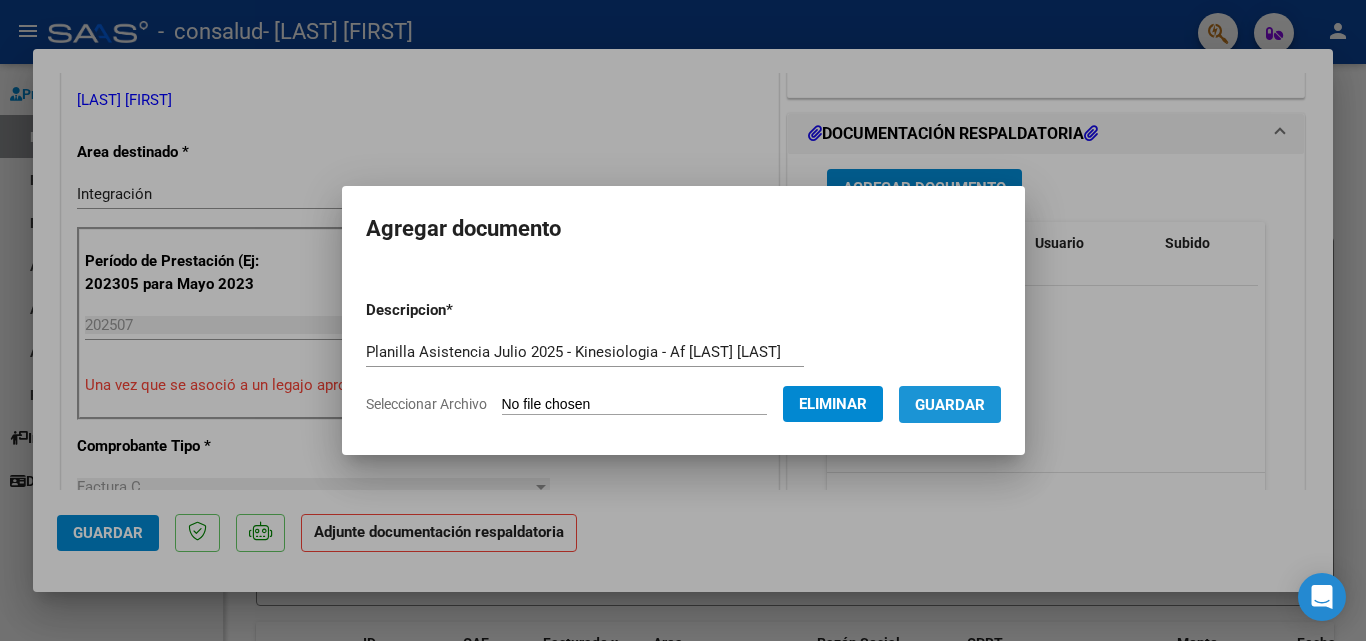 click on "Guardar" at bounding box center (950, 405) 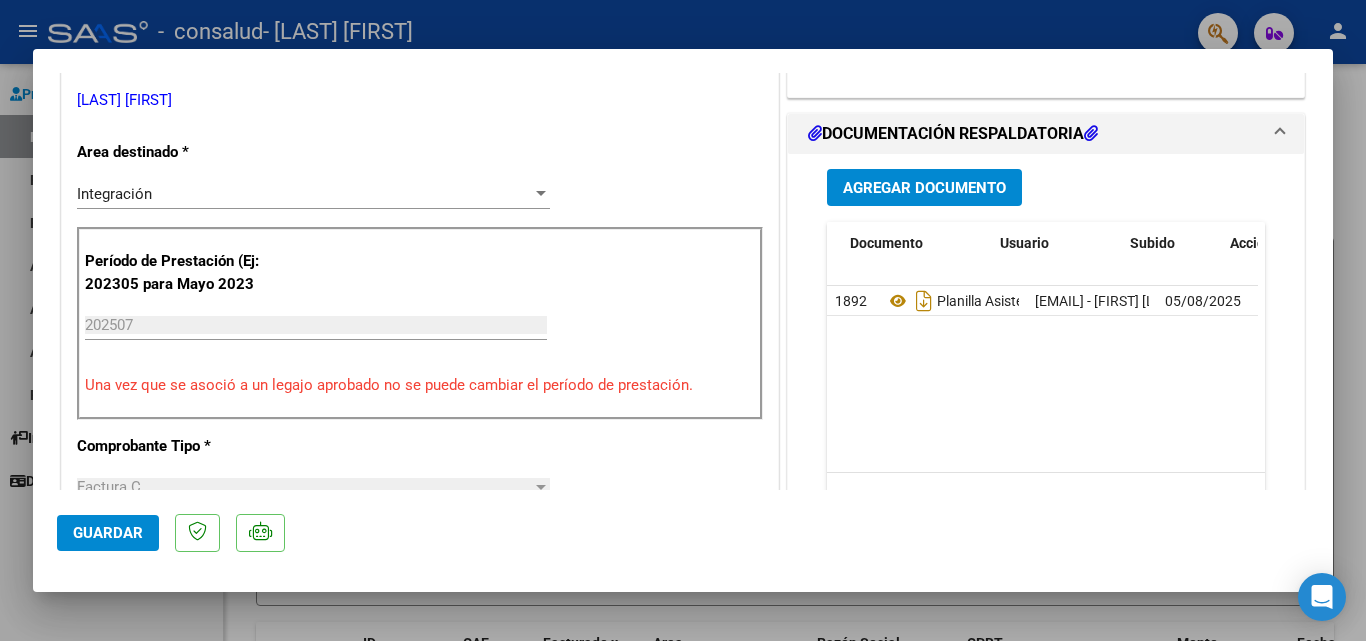 scroll, scrollTop: 0, scrollLeft: 99, axis: horizontal 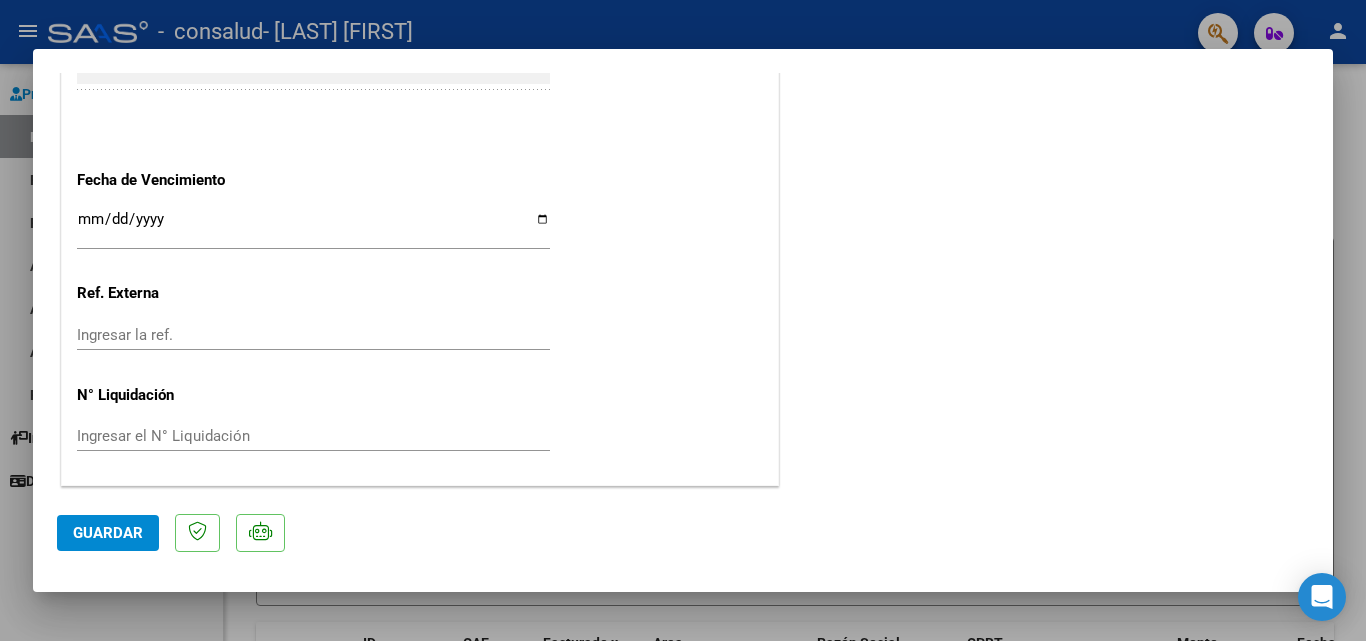 click on "Guardar" 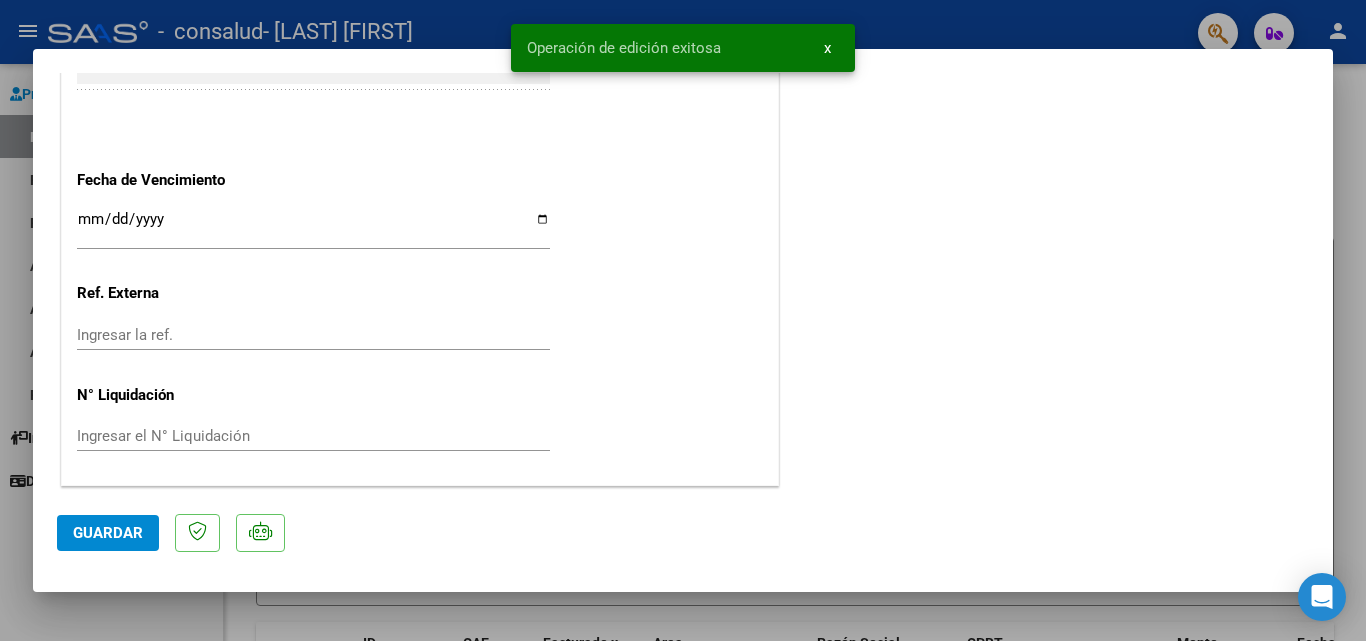 click on "x" at bounding box center (827, 48) 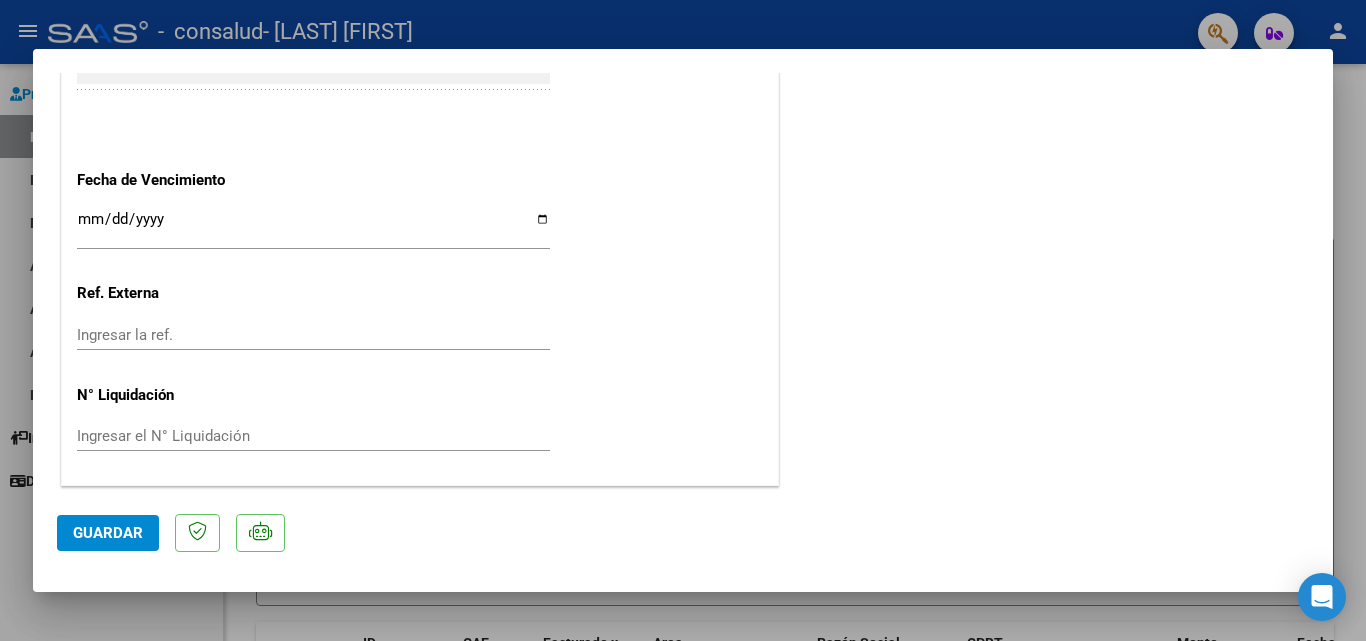 click at bounding box center (683, 320) 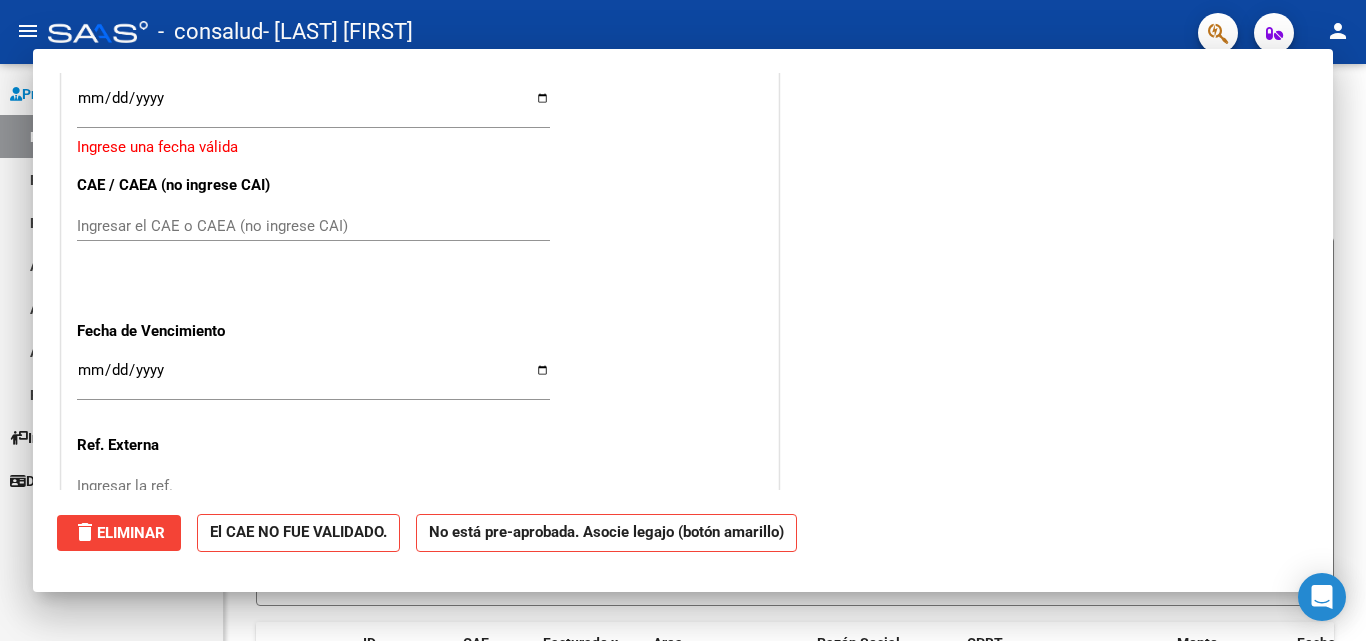 scroll, scrollTop: 0, scrollLeft: 0, axis: both 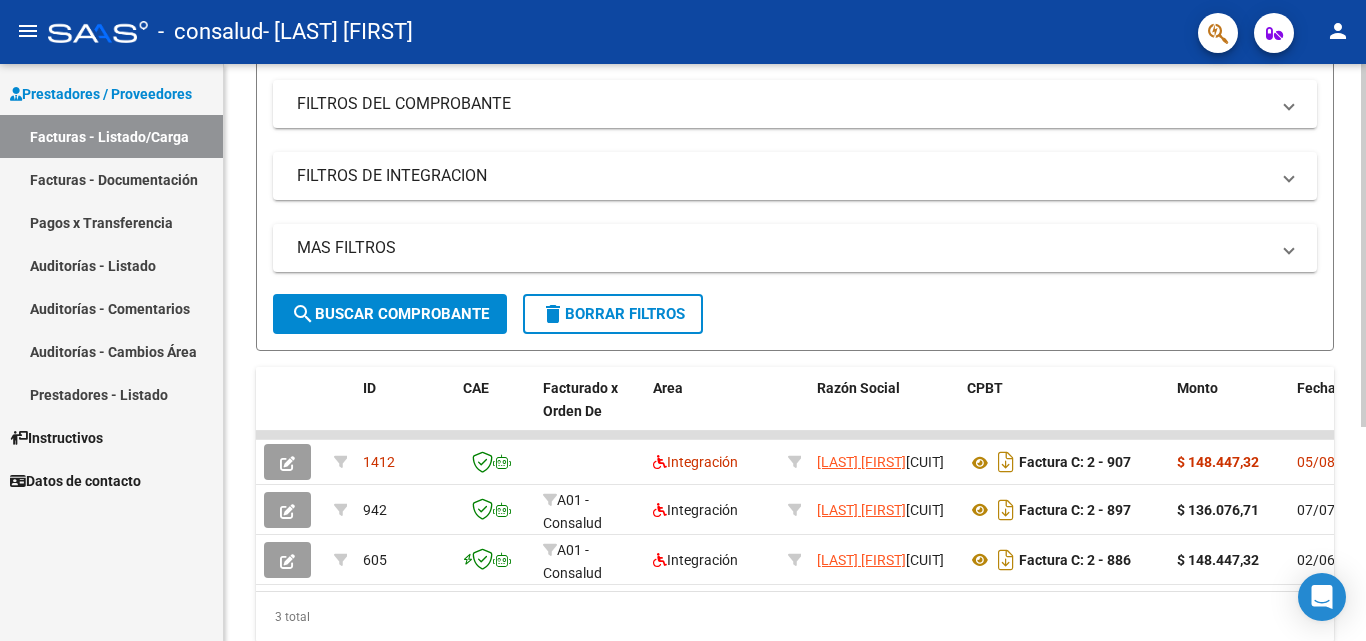 click on "Video tutorial   PRESTADORES -> Listado de CPBTs Emitidos por Prestadores / Proveedores (alt+q)   Cargar Comprobante
cloud_download  CSV  cloud_download  EXCEL  cloud_download  Estandar   Descarga Masiva
Filtros Id Area Area Todos Confirmado   Mostrar totalizadores   FILTROS DEL COMPROBANTE  Comprobante Tipo Comprobante Tipo Start date – End date Fec. Comprobante Desde / Hasta Días Emisión Desde(cant. días) Días Emisión Hasta(cant. días) CUIT / Razón Social Pto. Venta Nro. Comprobante Código SSS CAE Válido CAE Válido Todos Cargado Módulo Hosp. Todos Tiene facturacion Apócrifa Hospital Refes  FILTROS DE INTEGRACION  Período De Prestación Campos del Archivo de Rendición Devuelto x SSS (dr_envio) Todos Rendido x SSS (dr_envio) Tipo de Registro Tipo de Registro Período Presentación Período Presentación Campos del Legajo Asociado (preaprobación) Afiliado Legajo (cuil/nombre) Todos Solo facturas preaprobadas  MAS FILTROS  Todos Con Doc. Respaldatoria Todos Con Trazabilidad Todos – – 0" 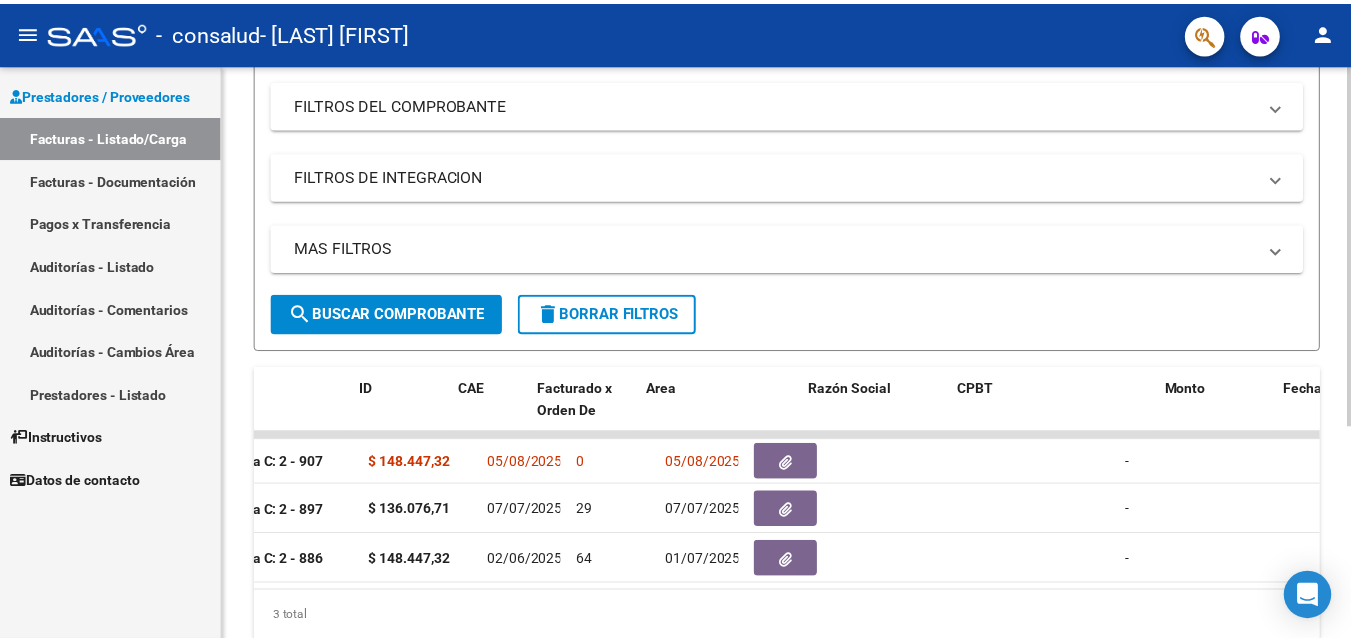 scroll, scrollTop: 0, scrollLeft: 0, axis: both 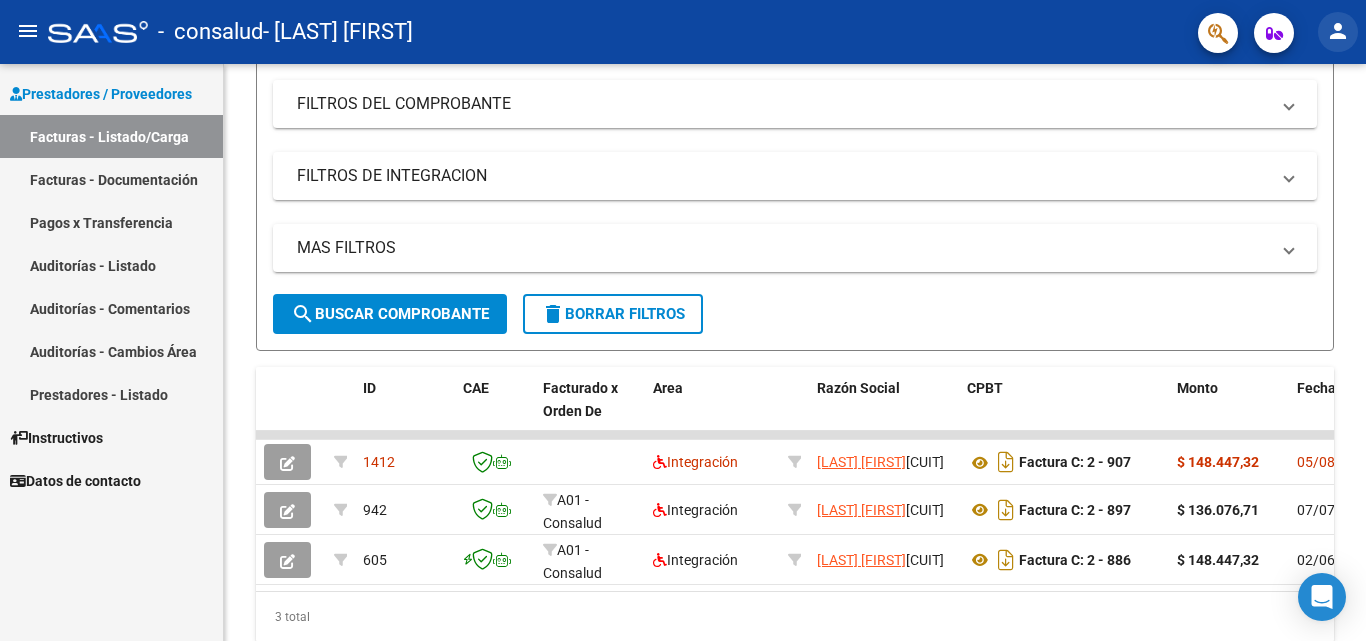 click on "person" 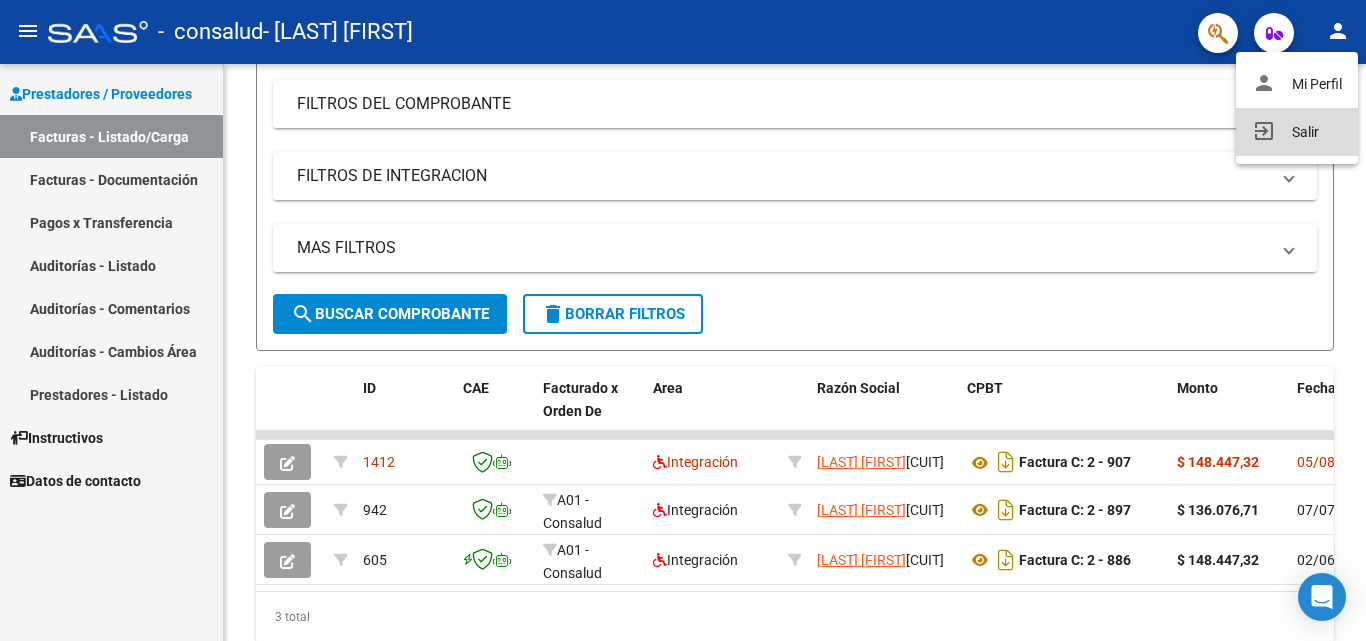 click on "exit_to_app  Salir" at bounding box center (1297, 132) 